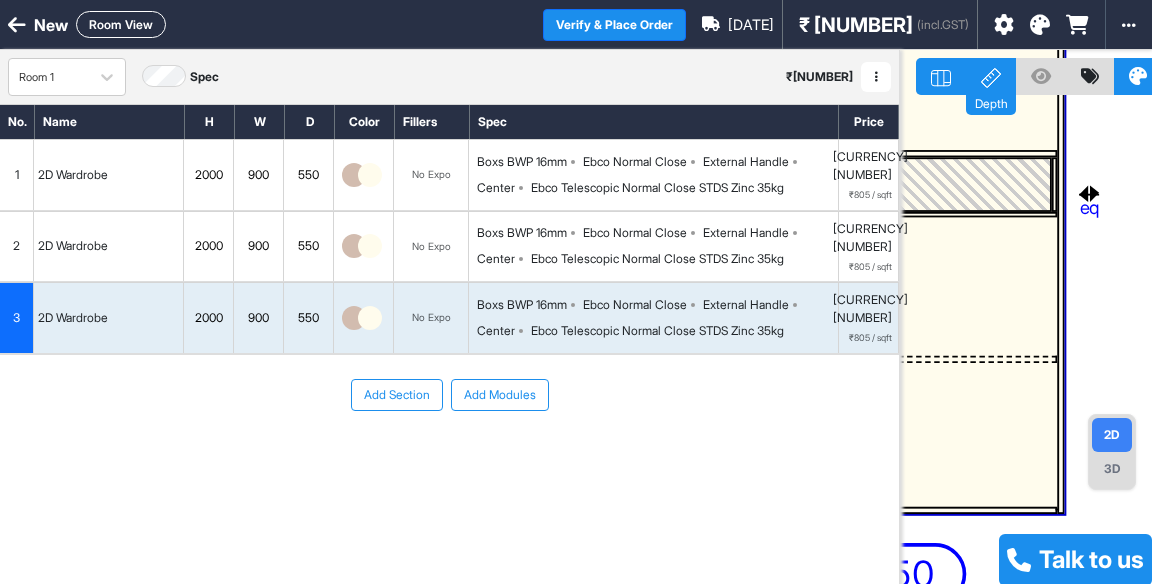scroll, scrollTop: 0, scrollLeft: 0, axis: both 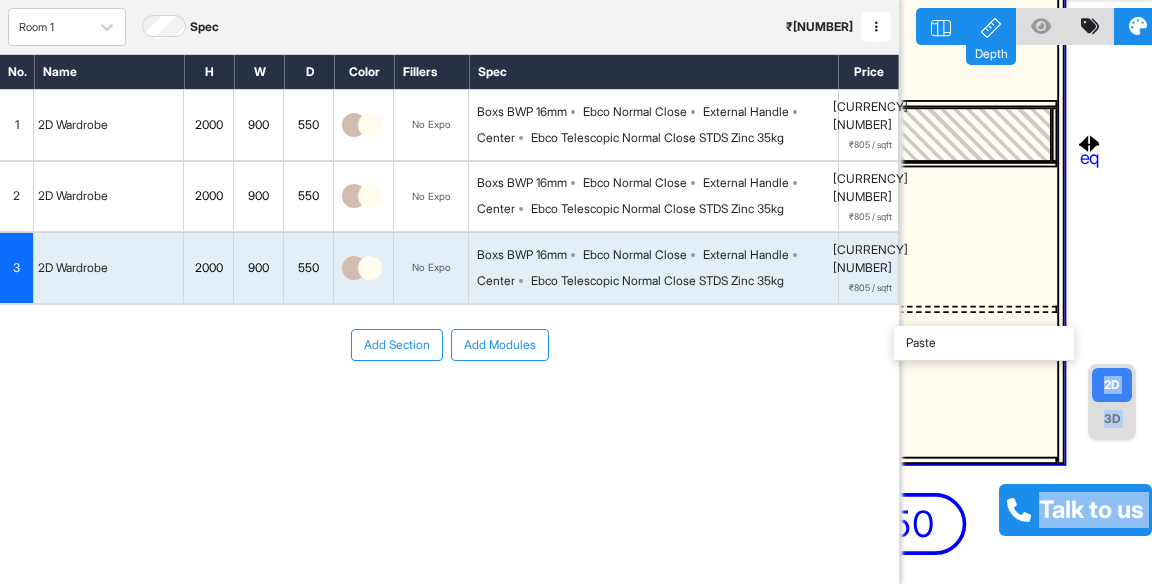 click on "Add Section Add Modules" at bounding box center [449, 405] 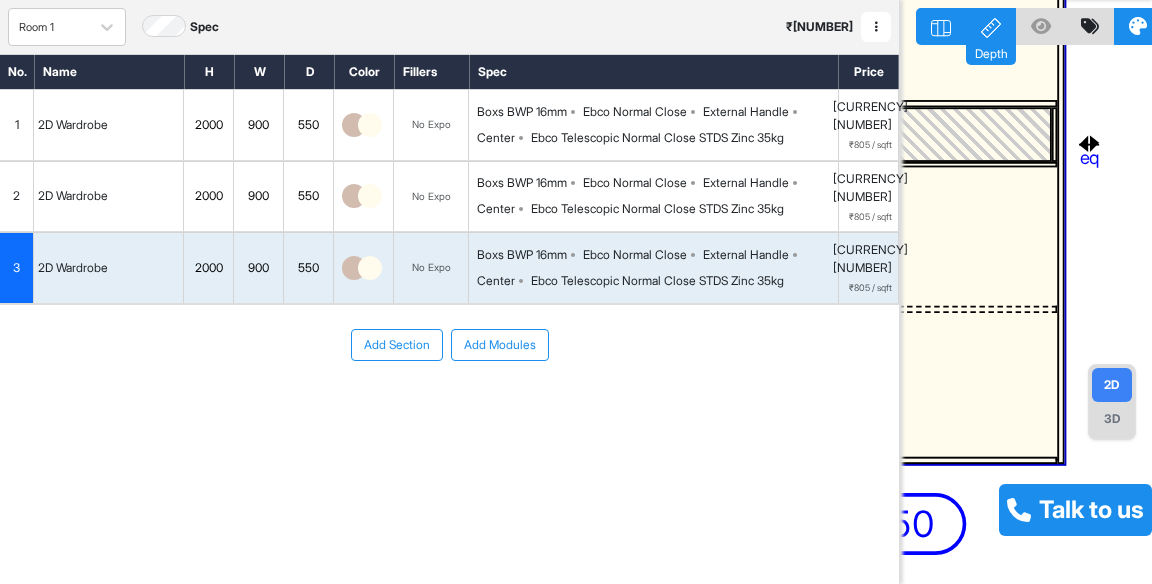 click at bounding box center (1041, 26) 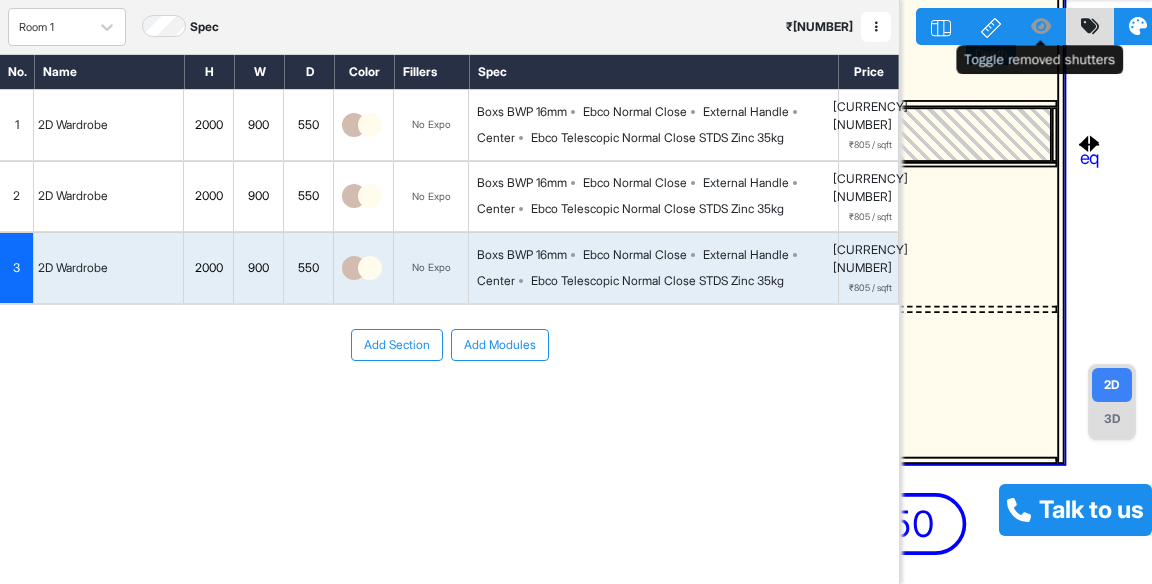 click at bounding box center [1041, 26] 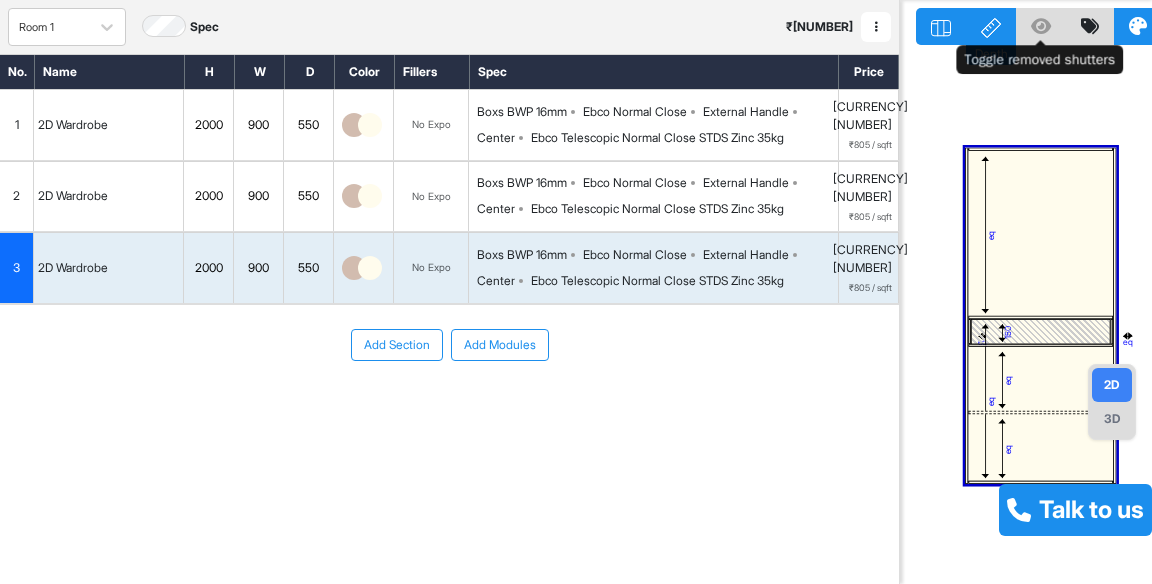 click 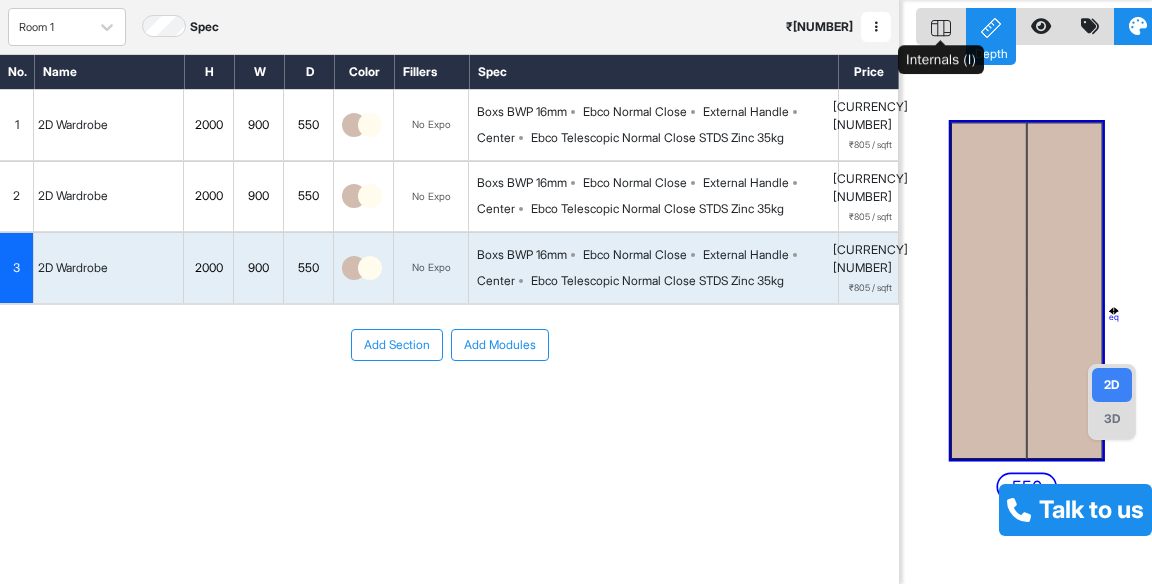click 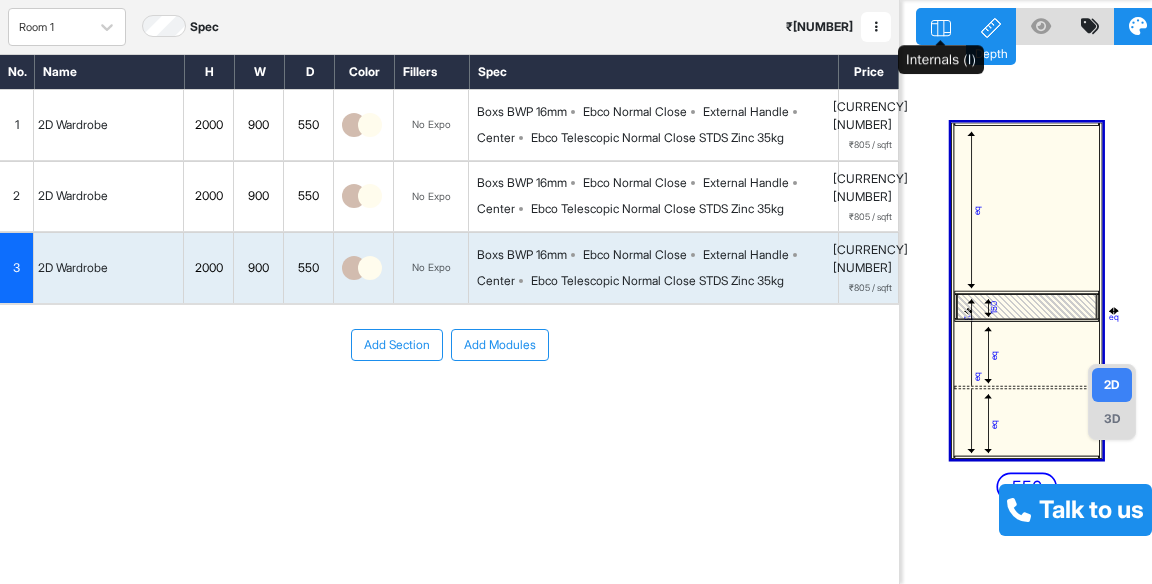 click 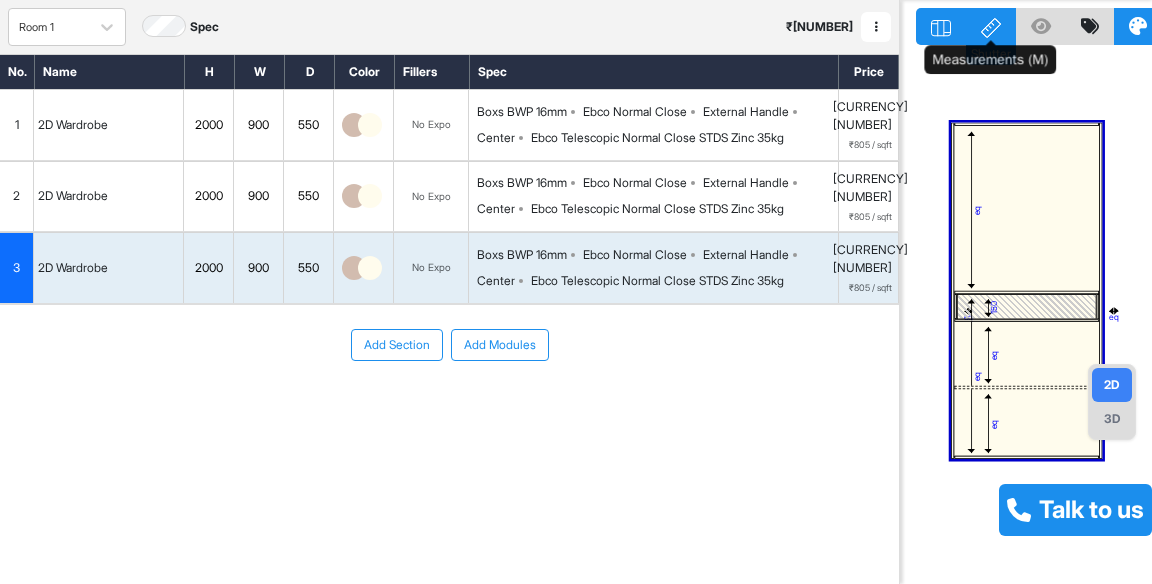click 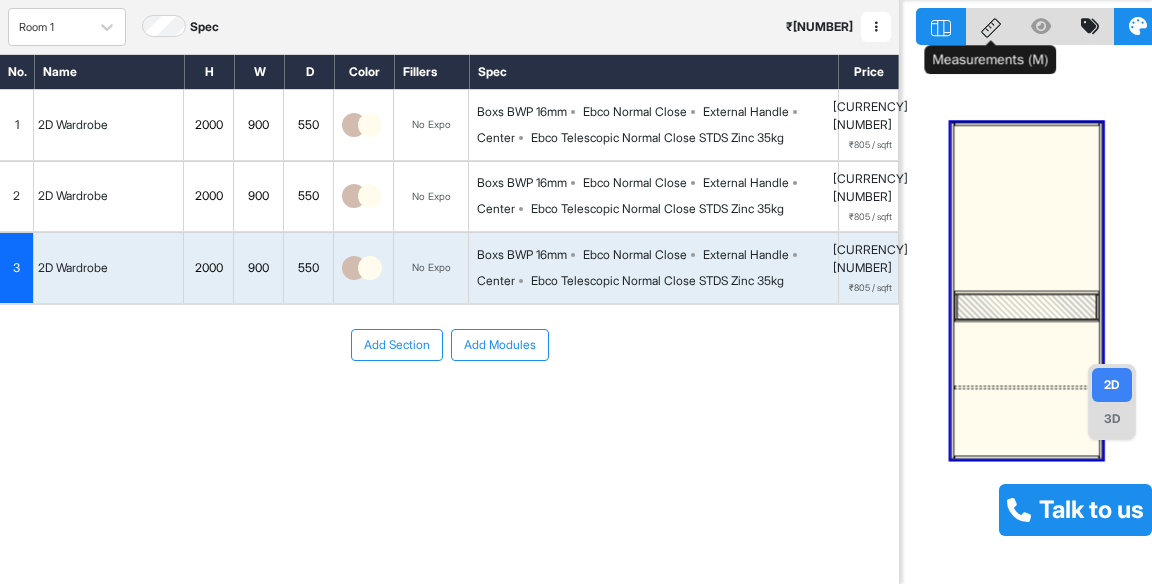 click 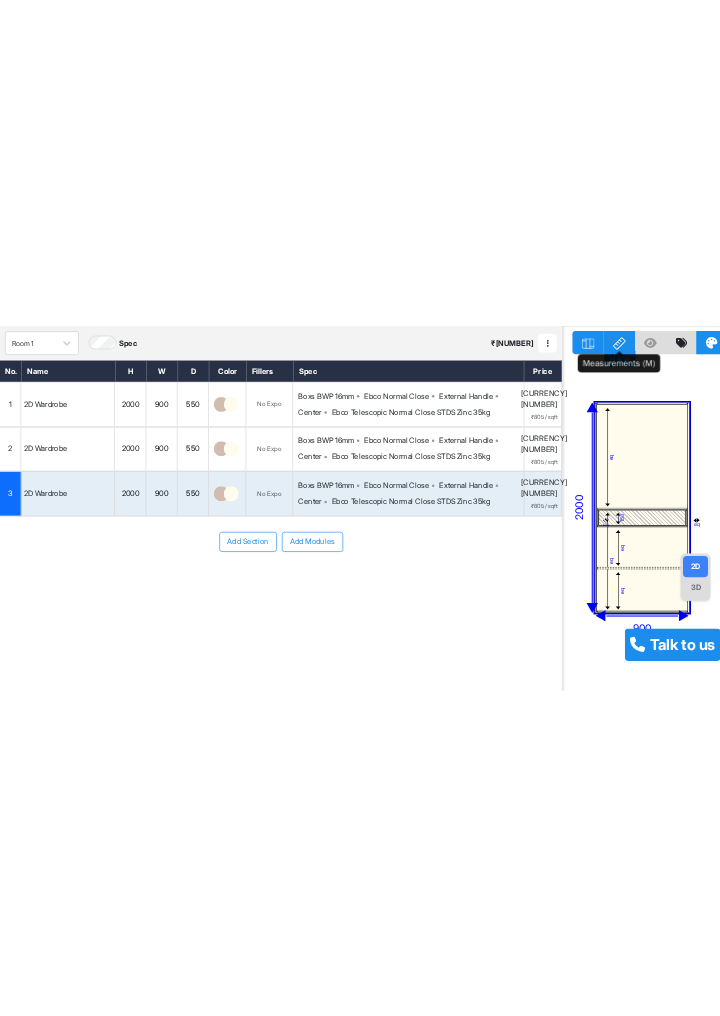 scroll, scrollTop: 0, scrollLeft: 18, axis: horizontal 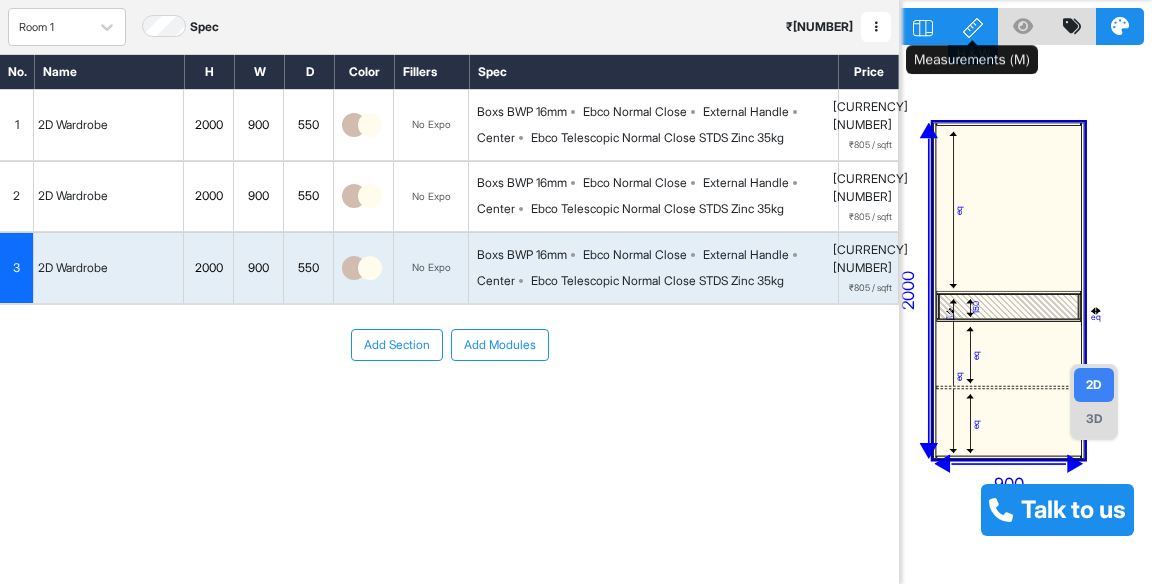 click at bounding box center [1120, 26] 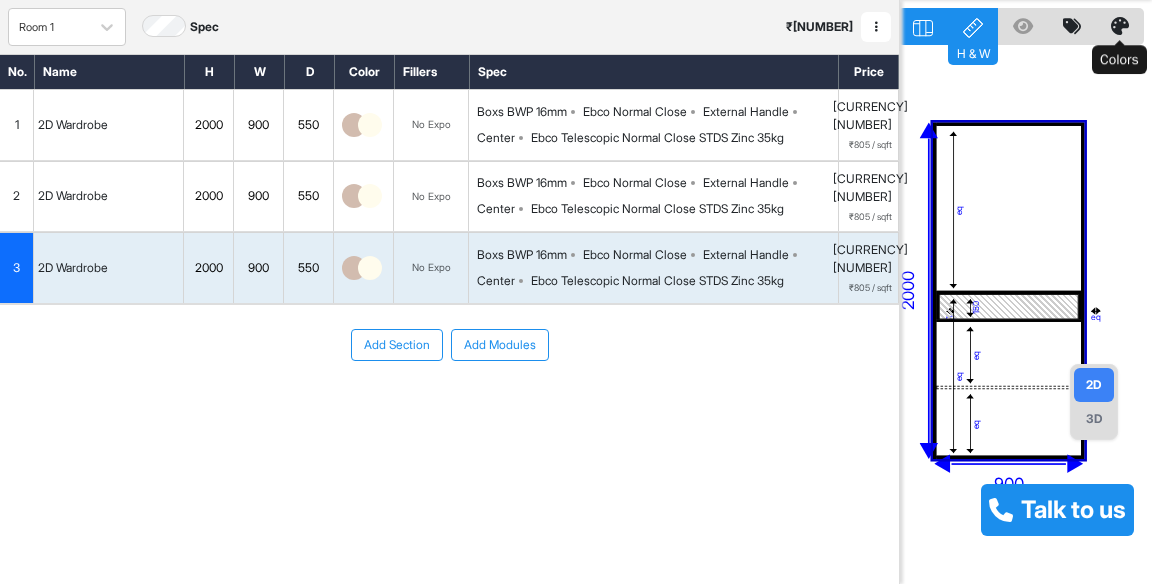 click at bounding box center [1120, 26] 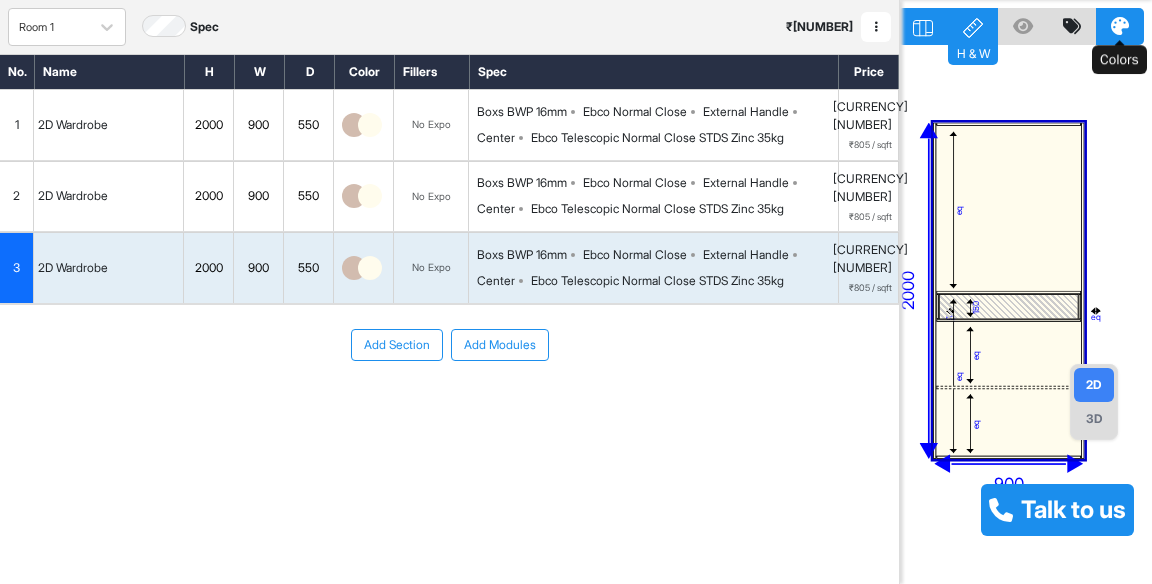 click at bounding box center [1072, 26] 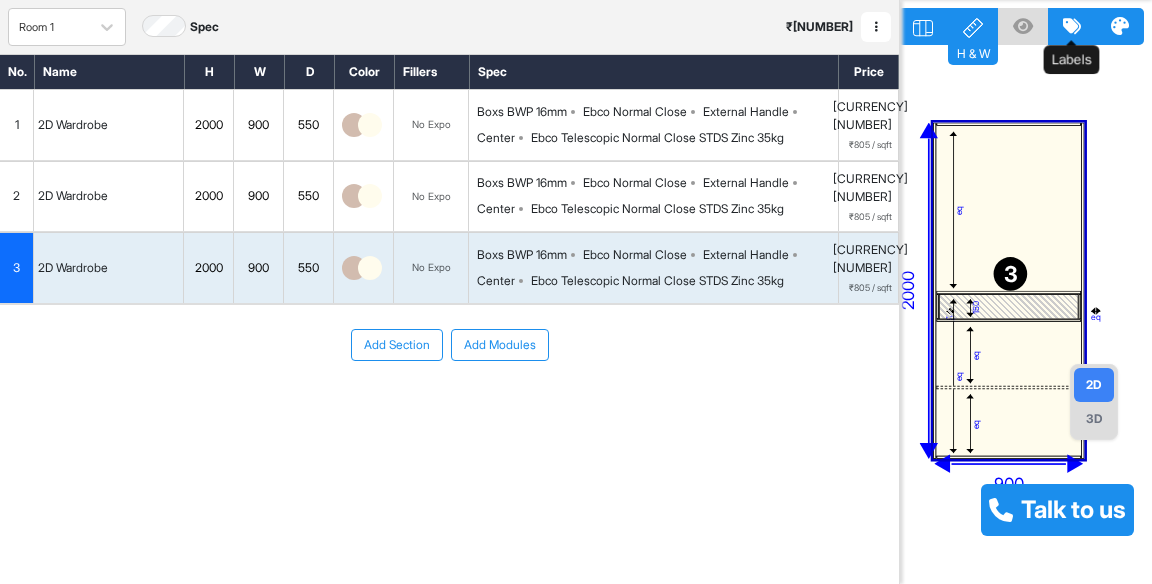 click at bounding box center (1072, 26) 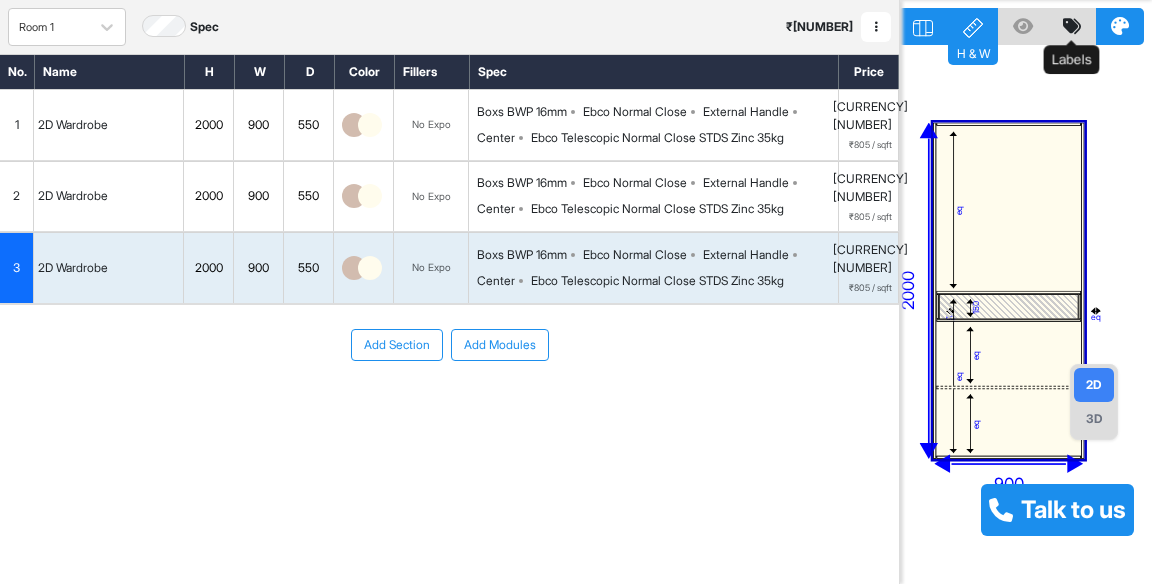 click at bounding box center (1023, 26) 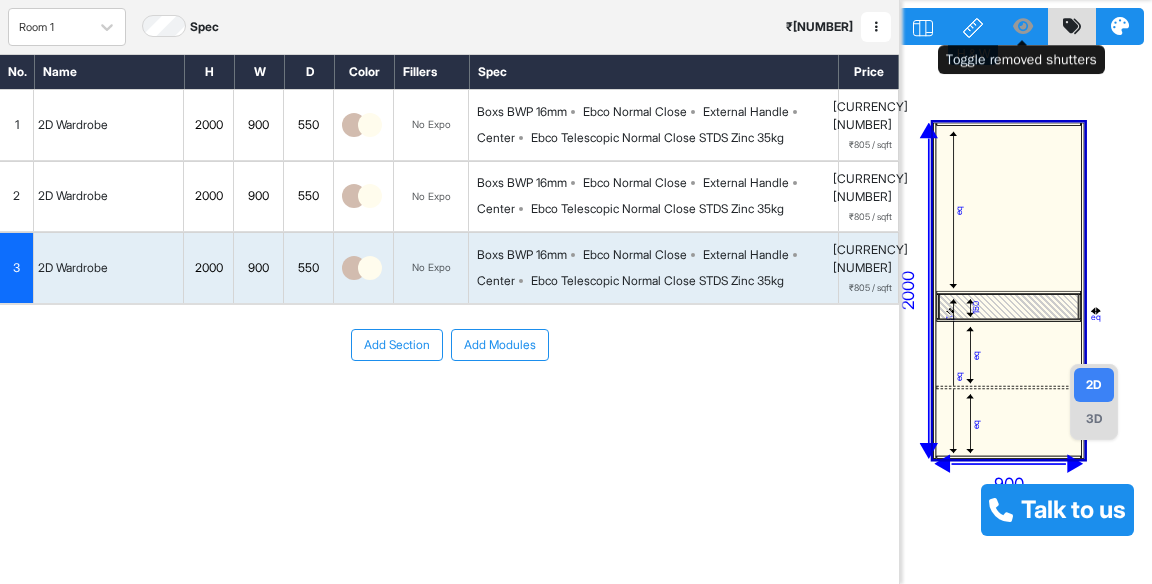 click at bounding box center (1023, 26) 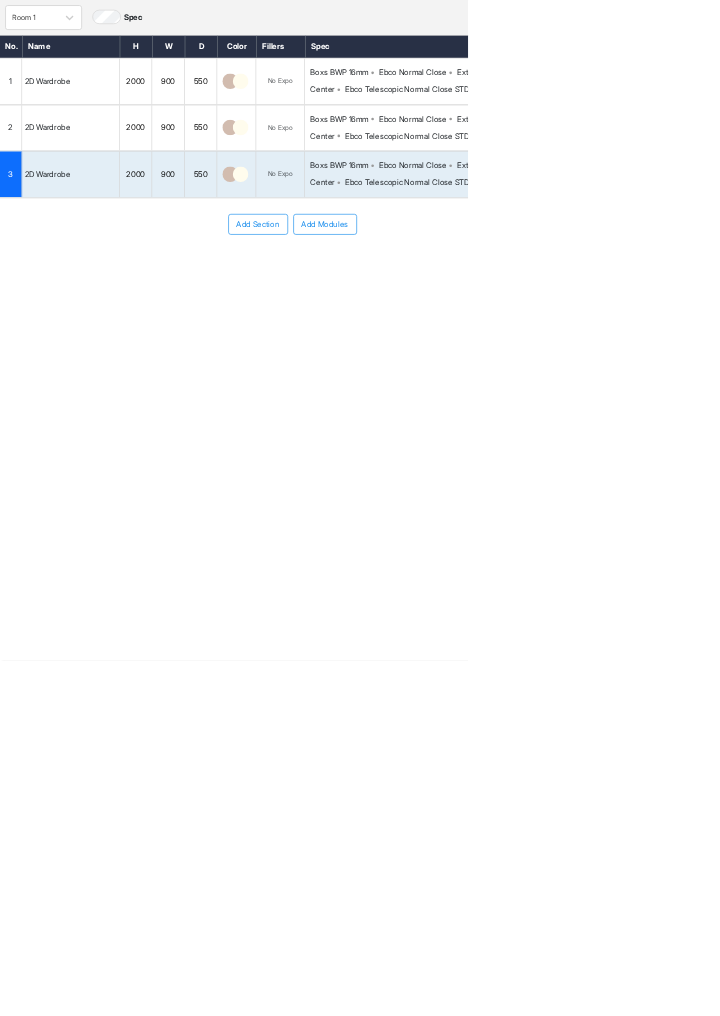 scroll, scrollTop: 50, scrollLeft: 0, axis: vertical 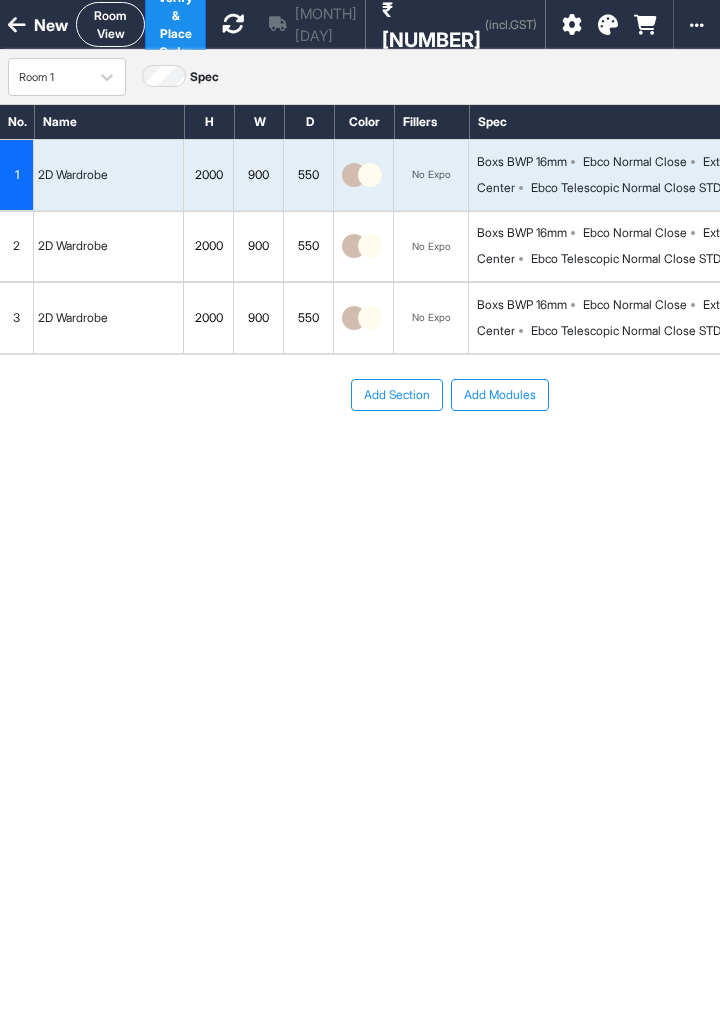 click on "No. Name H W D Color Fillers Spec Price 1 2D Wardrobe 2000 900 550 No Expo Boxs BWP 16mm Ebco Normal Close External Handle Center Ebco Telescopic Normal Close STDS Zinc 35kg ₹16,098 ₹805 / sqft 2 2D Wardrobe 2000 900 550 No Expo Boxs BWP 16mm Ebco Normal Close External Handle Center Ebco Telescopic Normal Close STDS Zinc 35kg ₹16,098 ₹805 / sqft 3 2D Wardrobe 2000 900 550 No Expo Boxs BWP 16mm Ebco Normal Close External Handle Center Ebco Telescopic Normal Close STDS Zinc 35kg ₹16,098 ₹805 / sqft
To pick up a draggable item, press the space bar.
While dragging, use the arrow keys to move the item.
Press space again to drop the item in its new position, or press escape to cancel.
Add Section Add Modules" at bounding box center [449, 510] 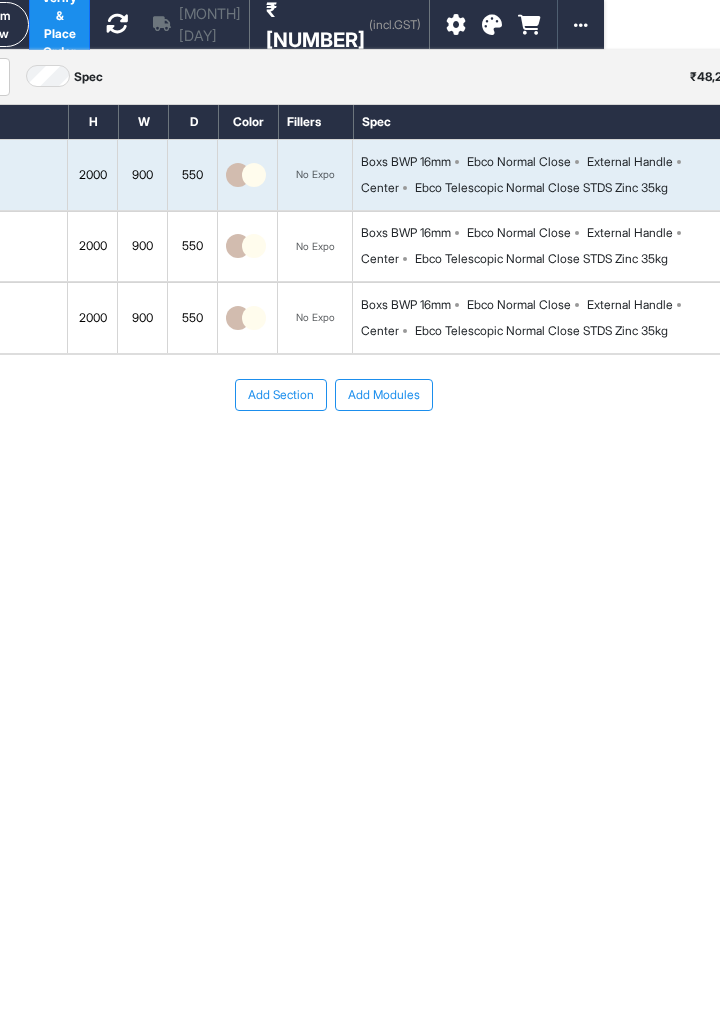 scroll, scrollTop: 0, scrollLeft: 180, axis: horizontal 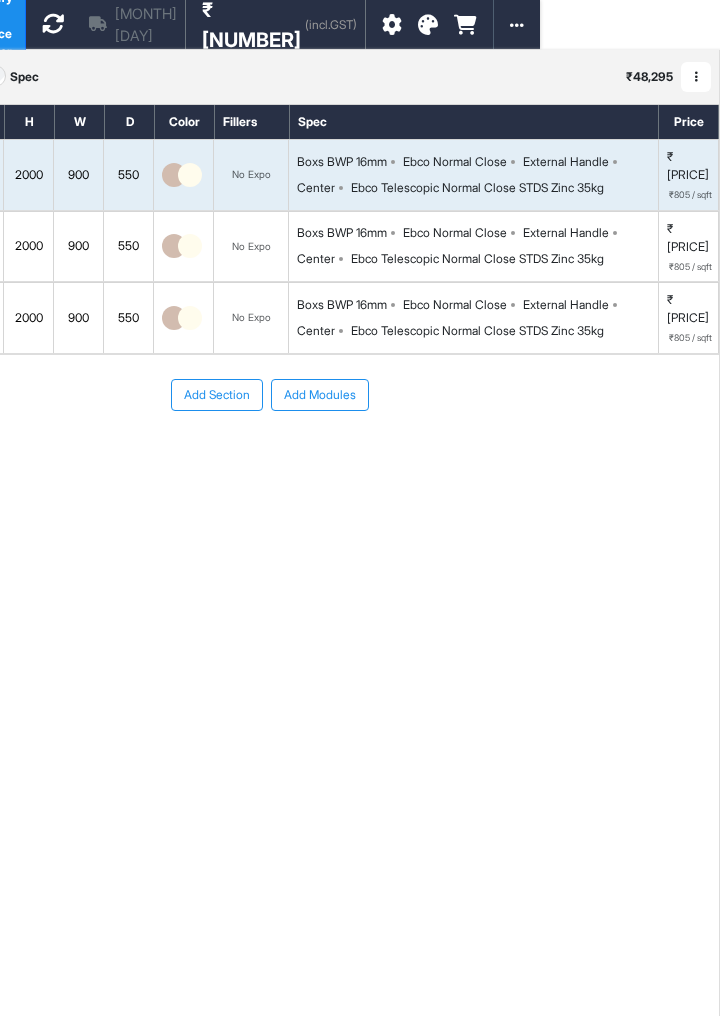 click at bounding box center (696, 77) 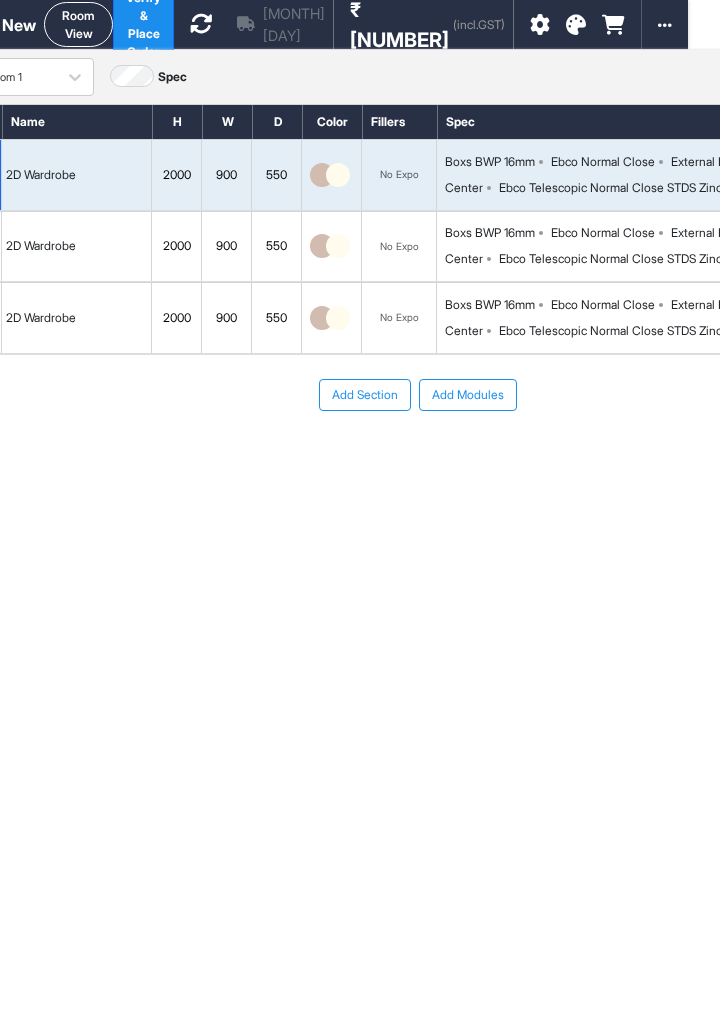 scroll, scrollTop: 0, scrollLeft: 0, axis: both 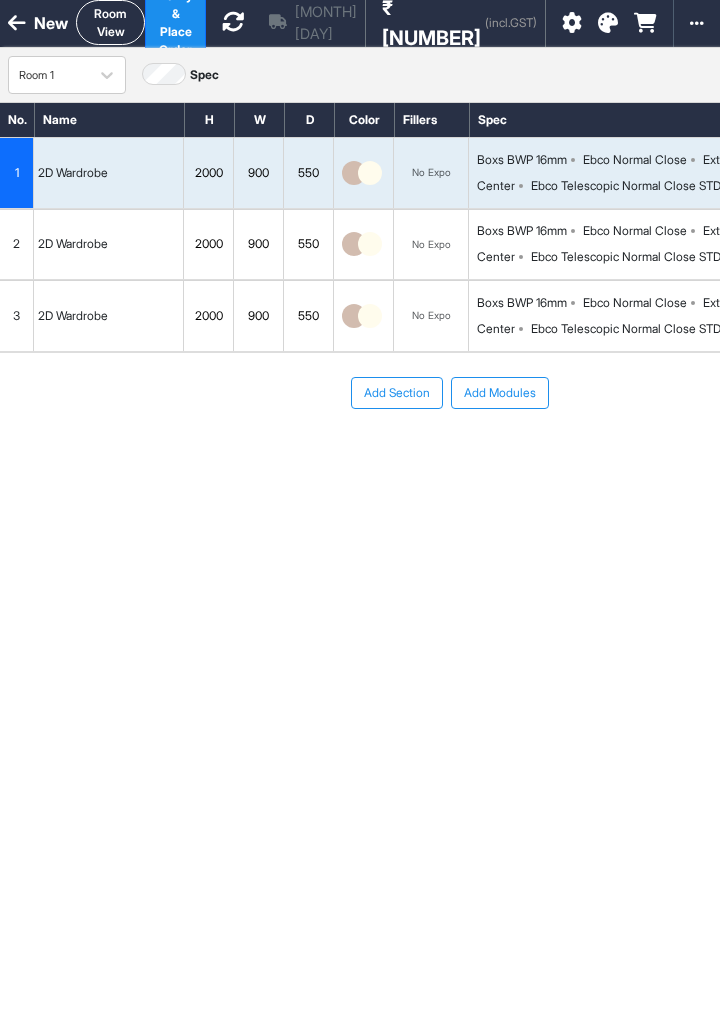 click on "Boxs BWP 16mm" at bounding box center (522, 160) 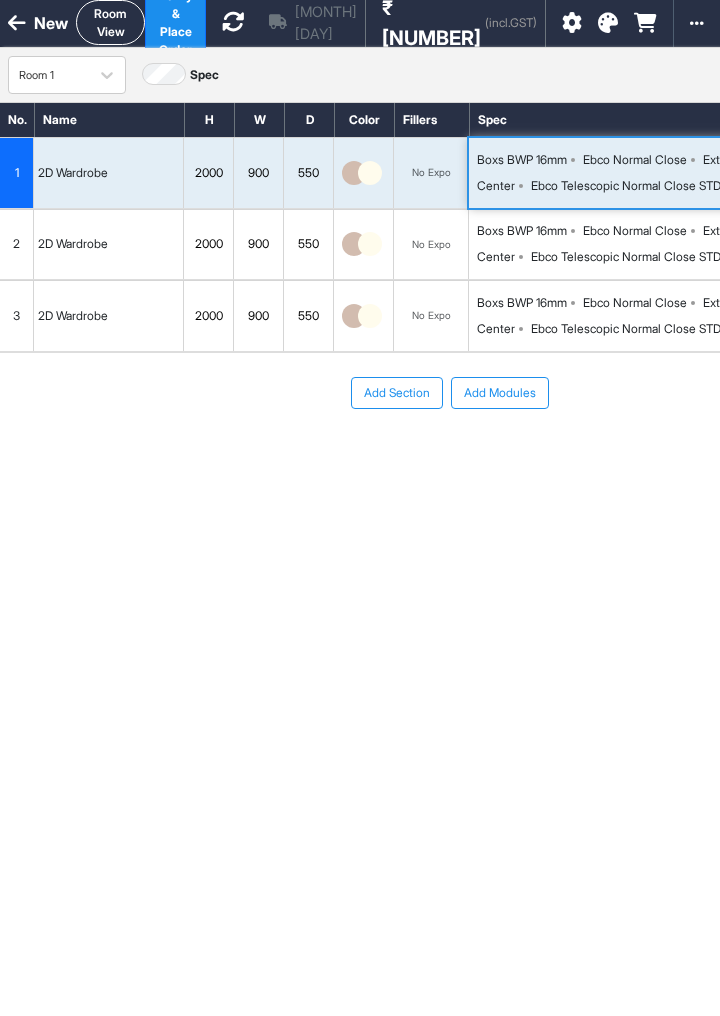 click on "2D Wardrobe" at bounding box center (109, 173) 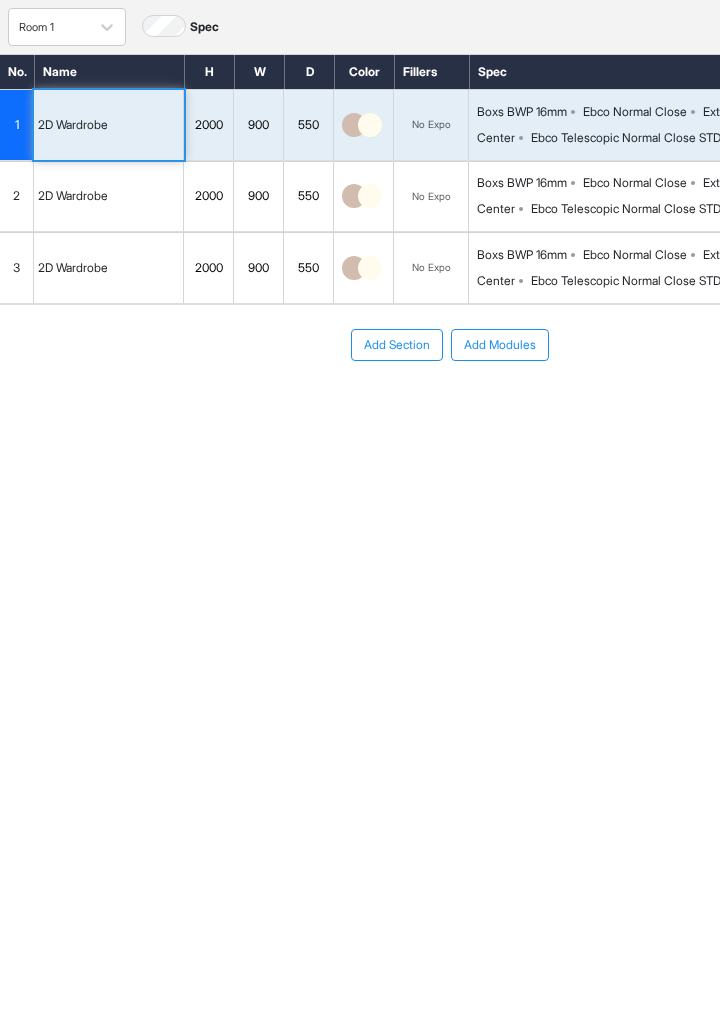 scroll, scrollTop: 0, scrollLeft: 0, axis: both 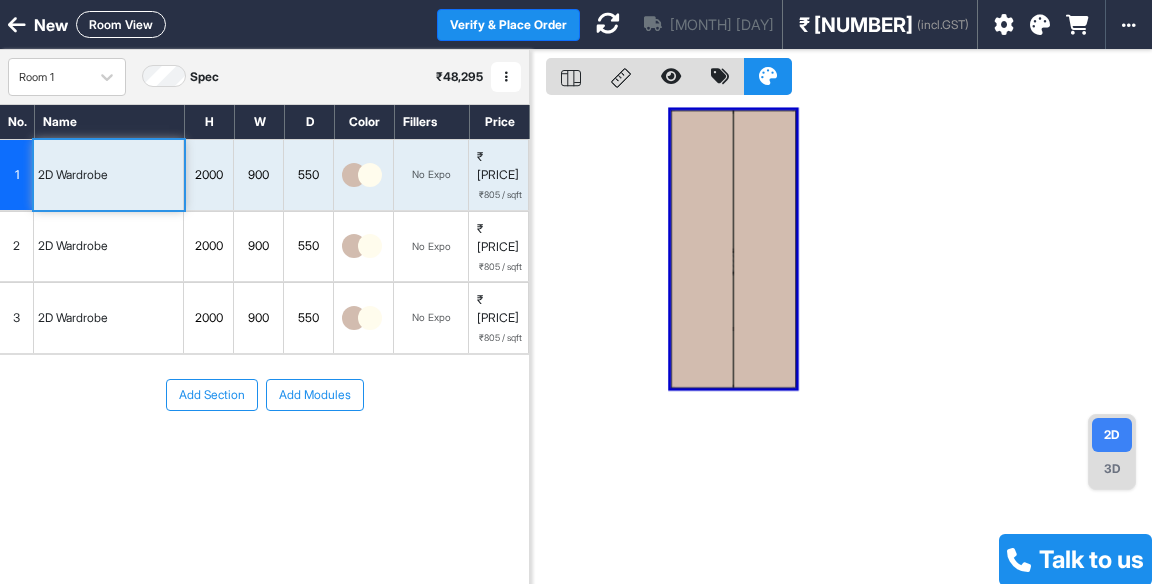 click on "3D" at bounding box center [1112, 469] 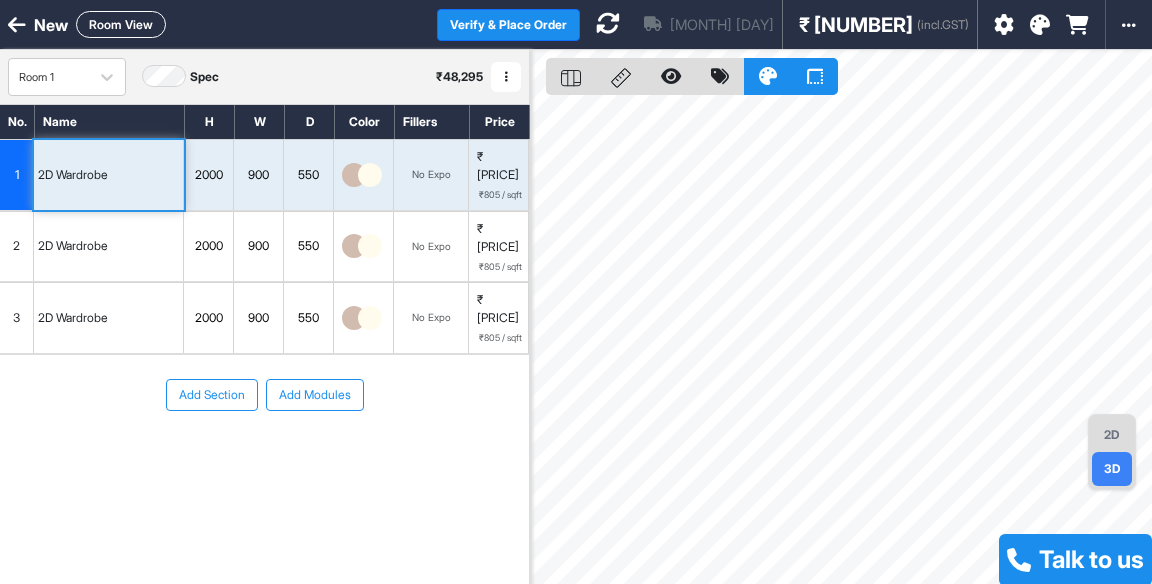 click on "2D" at bounding box center (1112, 435) 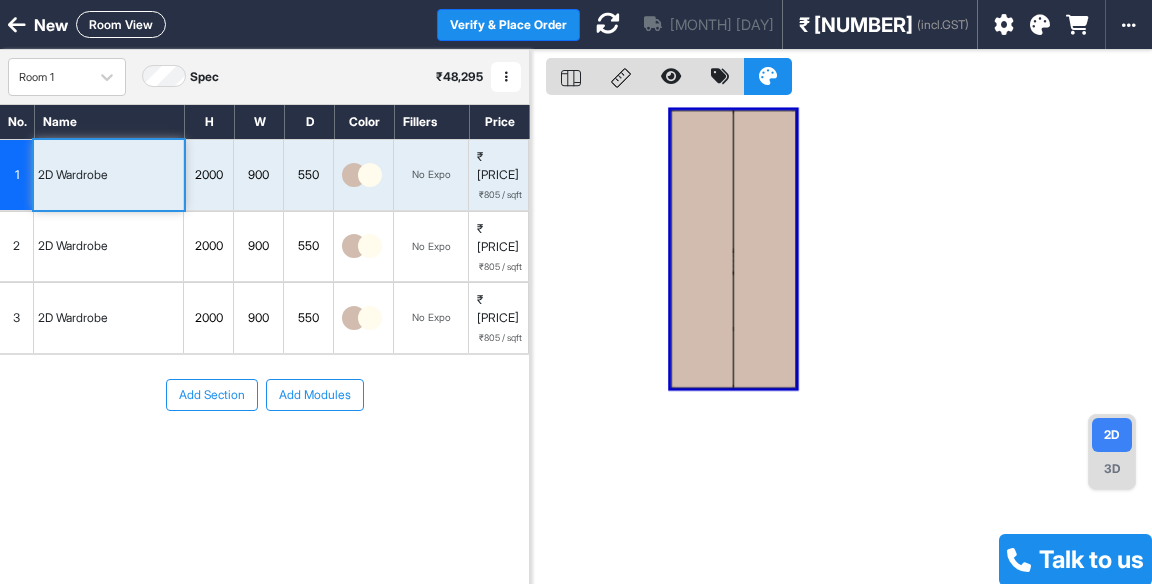 click at bounding box center (621, 76) 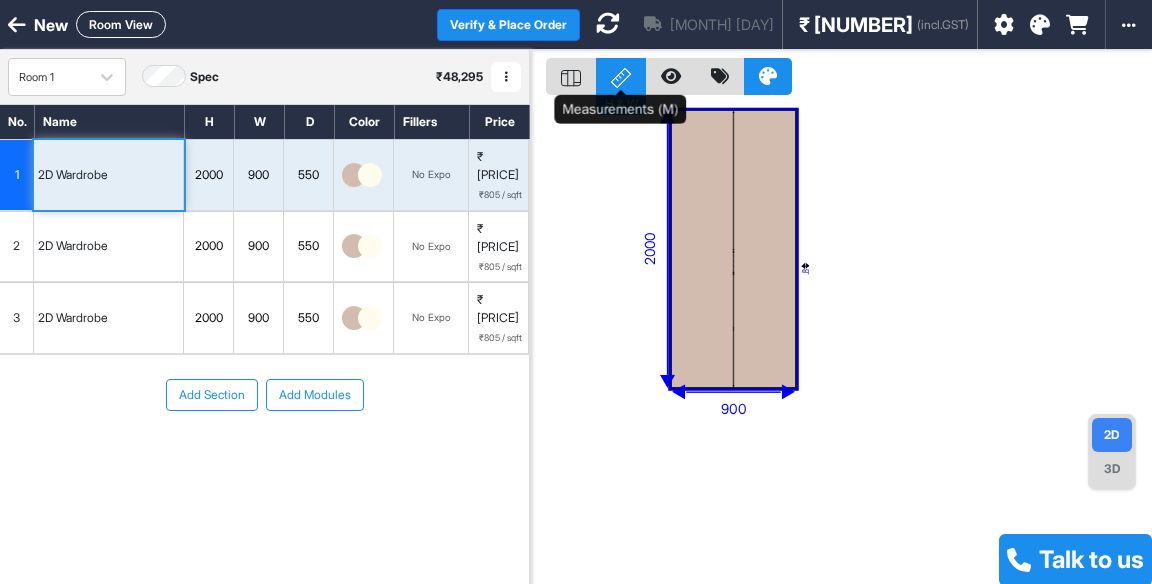 click at bounding box center [571, 76] 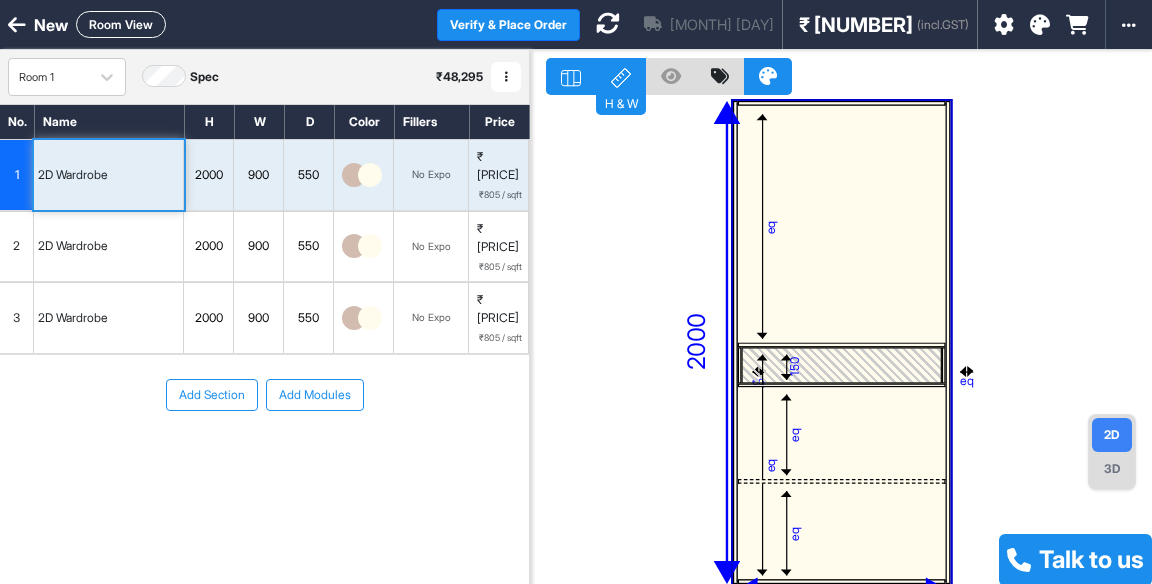 click on "2D Wardrobe" at bounding box center [73, 246] 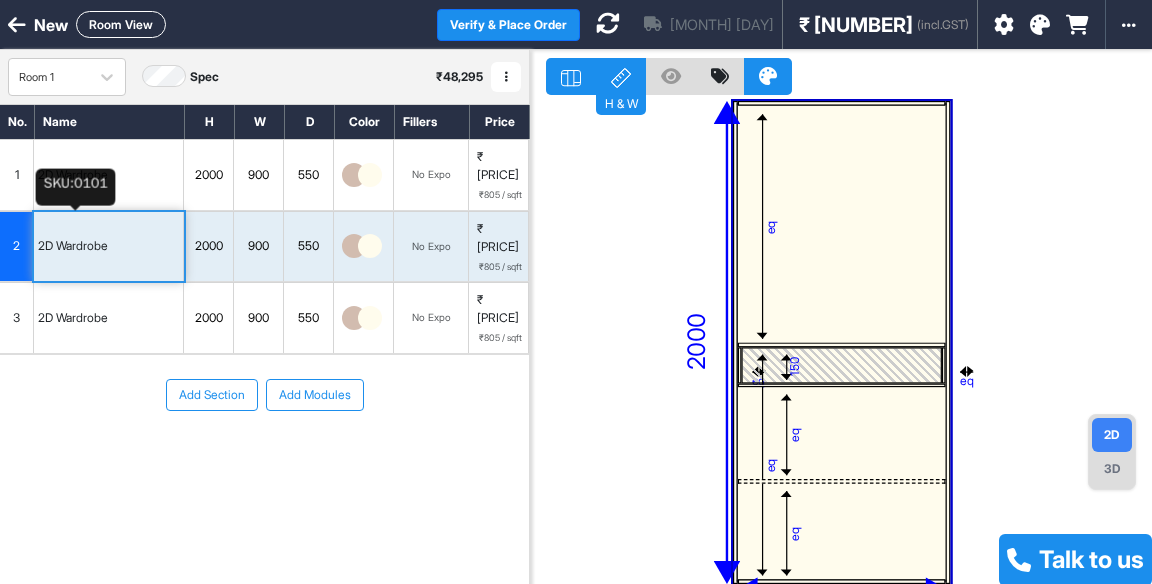click on "2D Wardrobe" at bounding box center [73, 318] 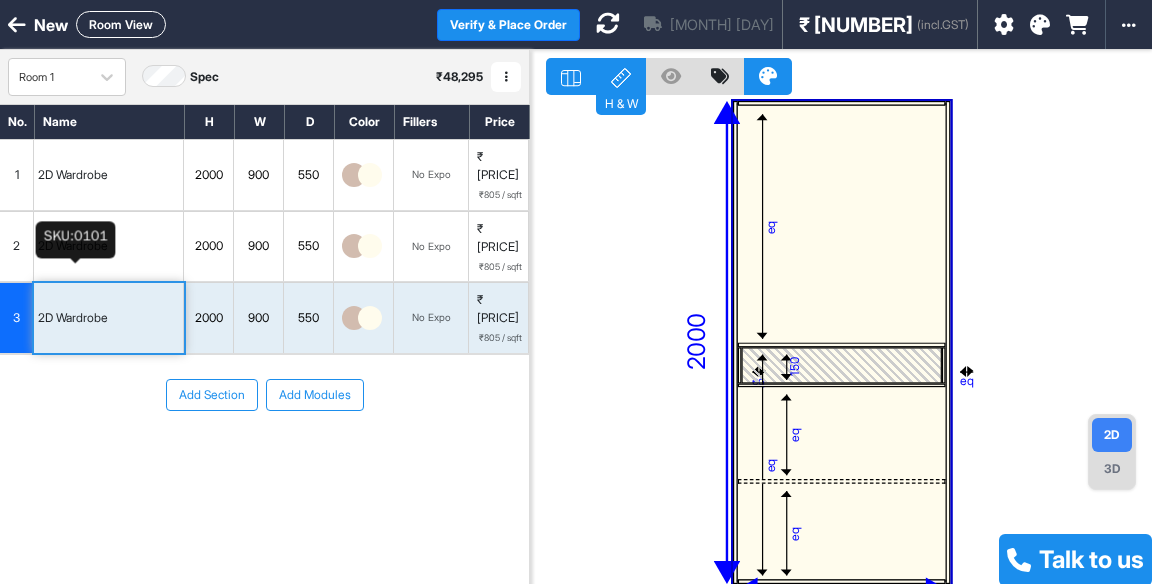 click on "2D Wardrobe" at bounding box center (73, 175) 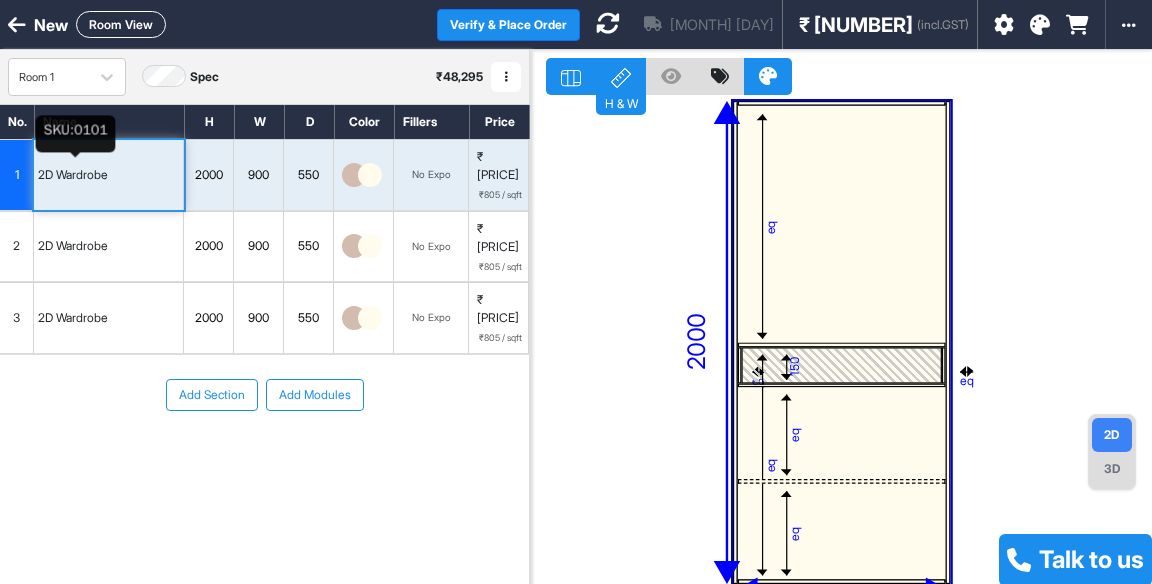 click on "2D Wardrobe" at bounding box center (73, 246) 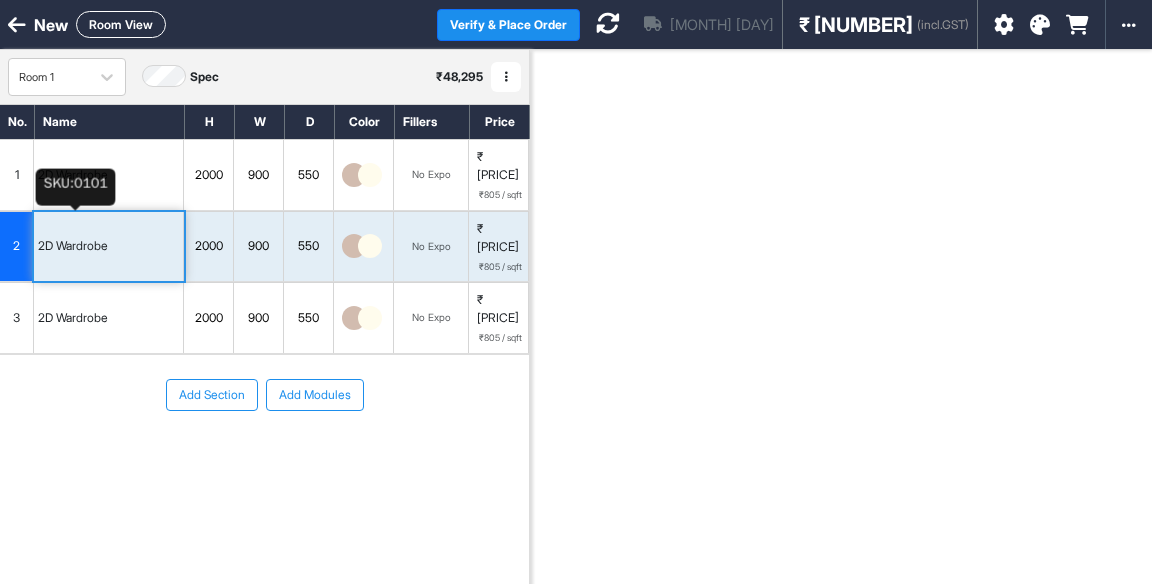 scroll, scrollTop: 0, scrollLeft: 0, axis: both 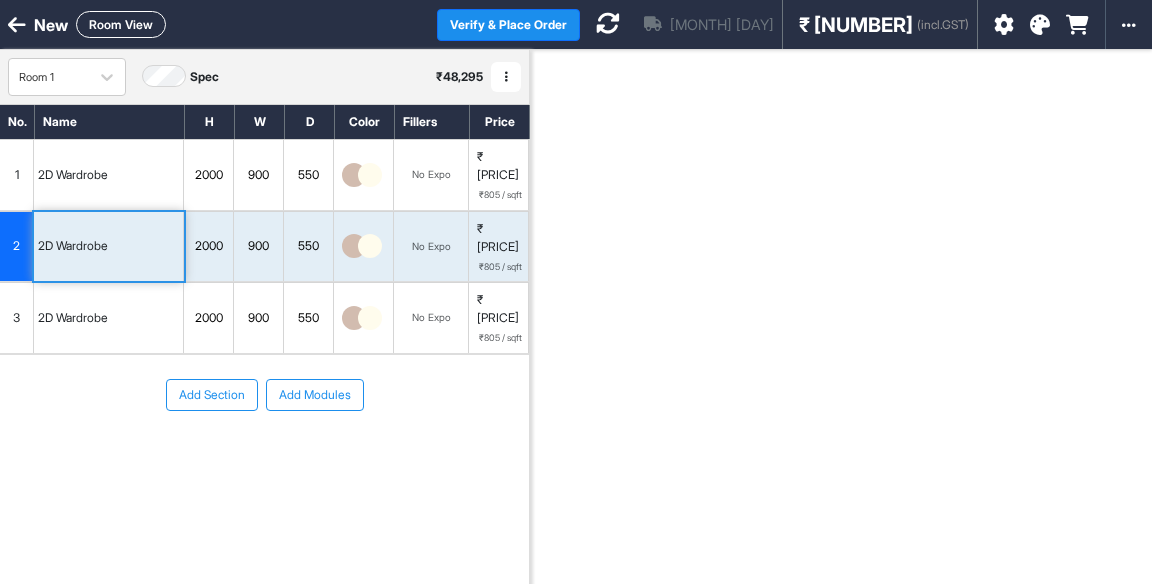 click at bounding box center [17, 25] 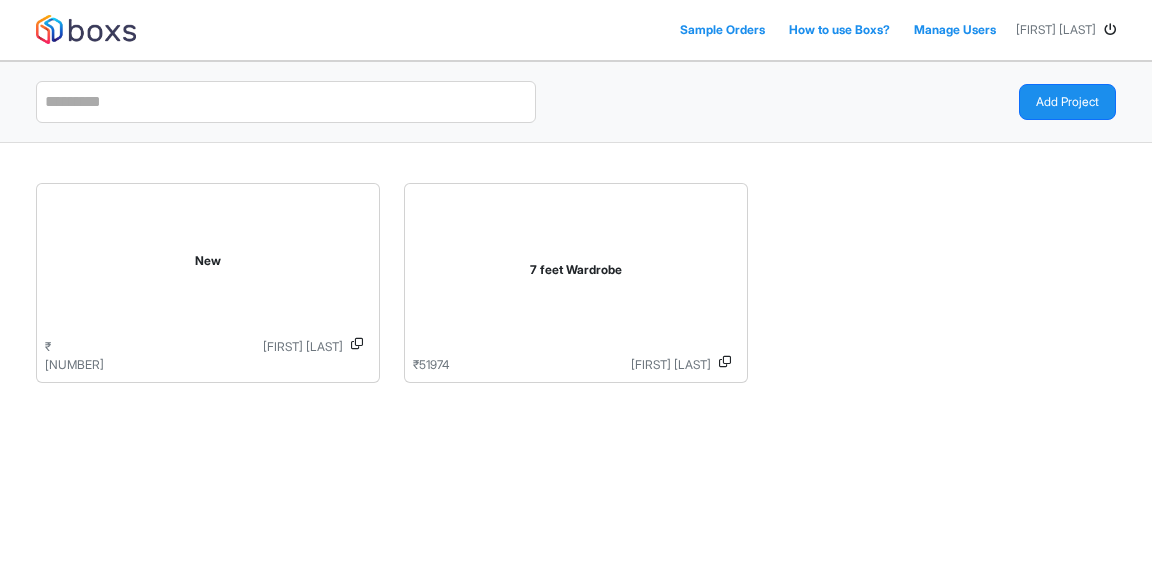 click on "Add Project" at bounding box center [1067, 102] 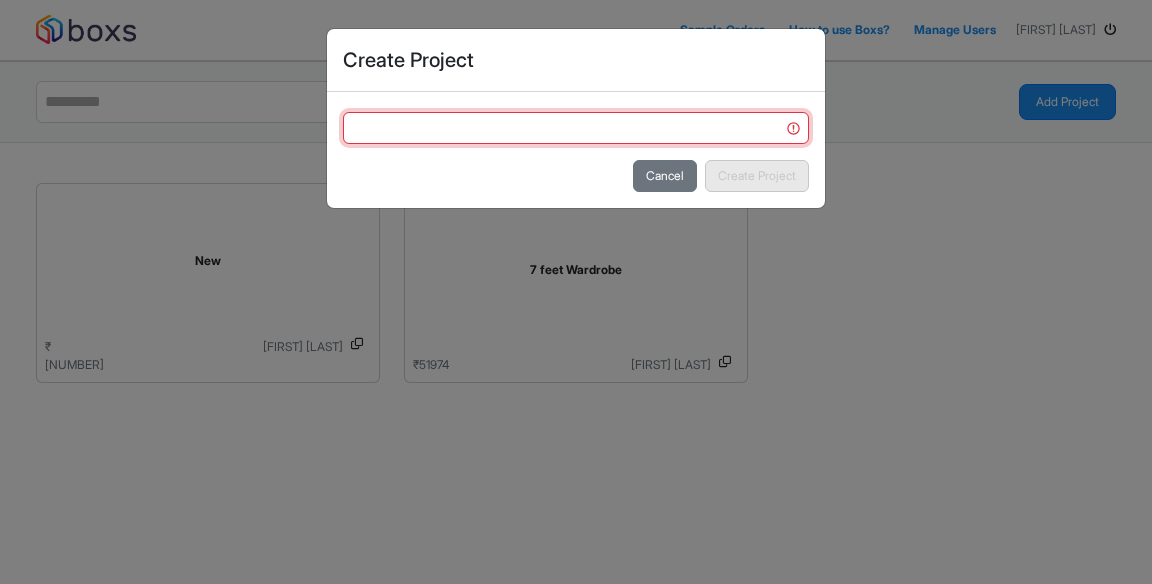click at bounding box center [576, 128] 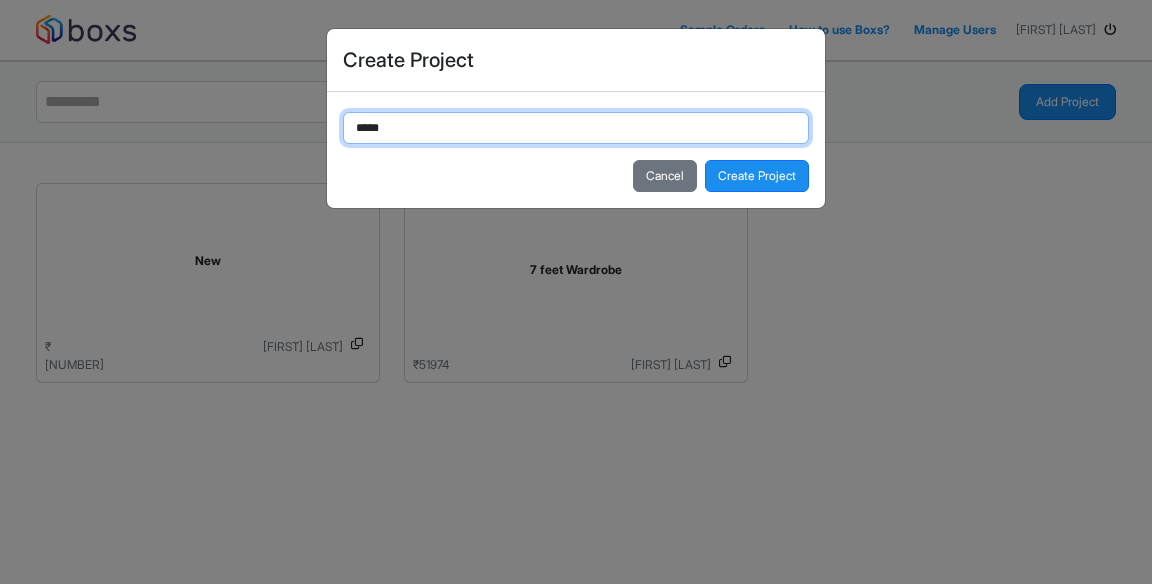 type on "******" 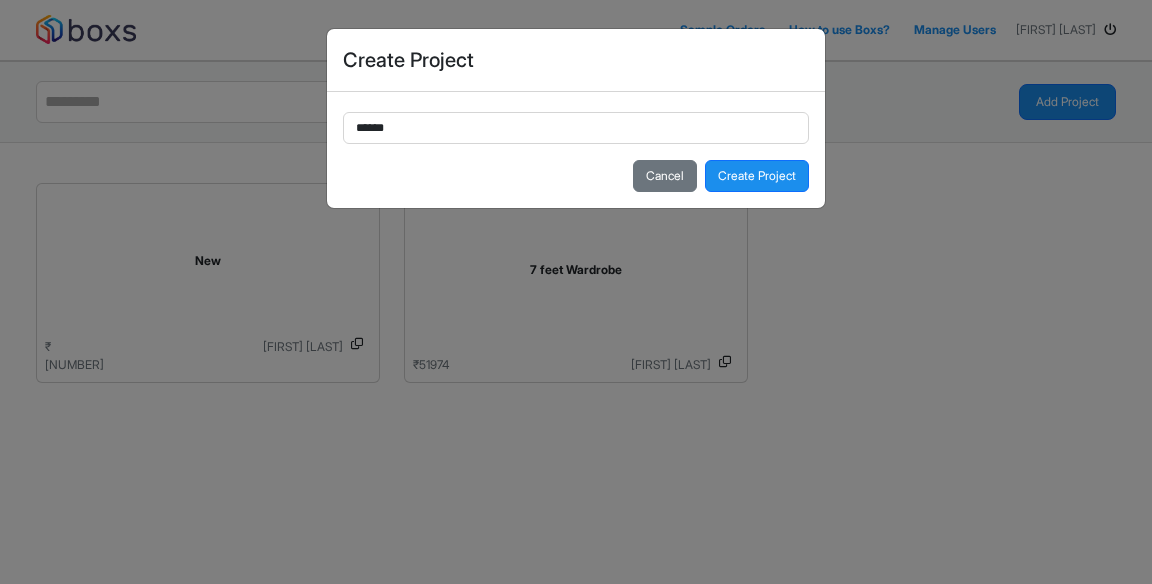 click on "Create Project" at bounding box center [757, 176] 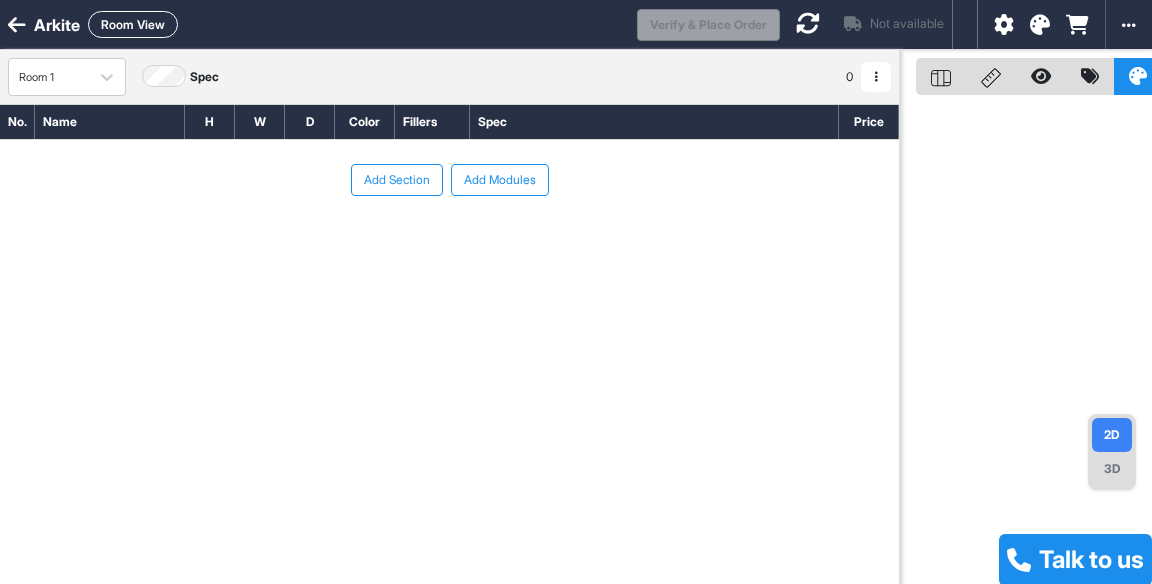 click on "Add Section" at bounding box center [397, 180] 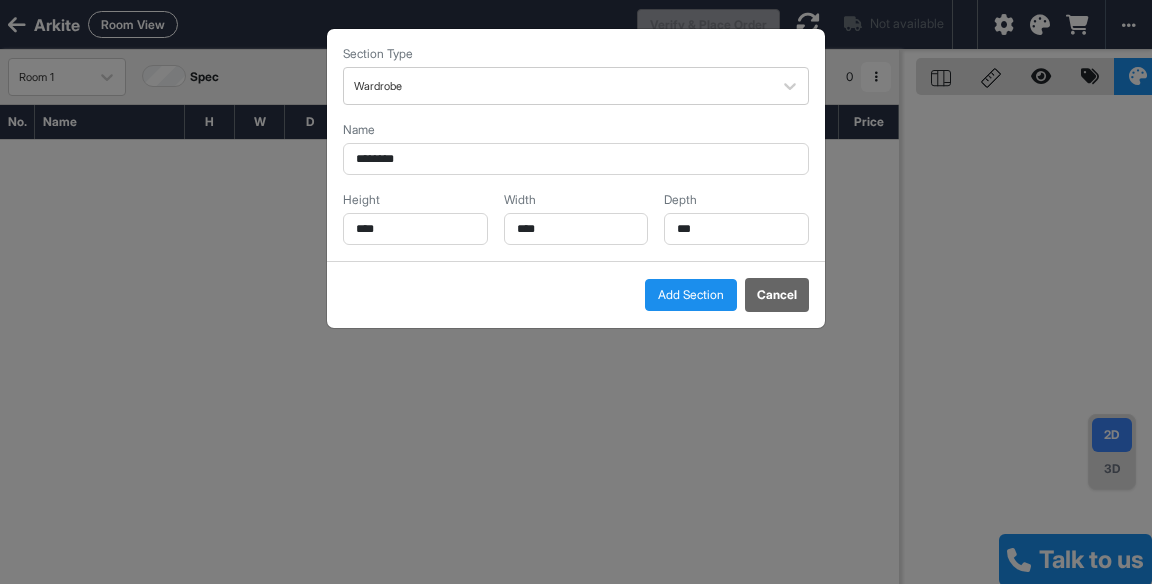 click on "Section Type Wardrobe Name ******** Height **** Width **** Depth *** Add Section Cancel" at bounding box center (576, 292) 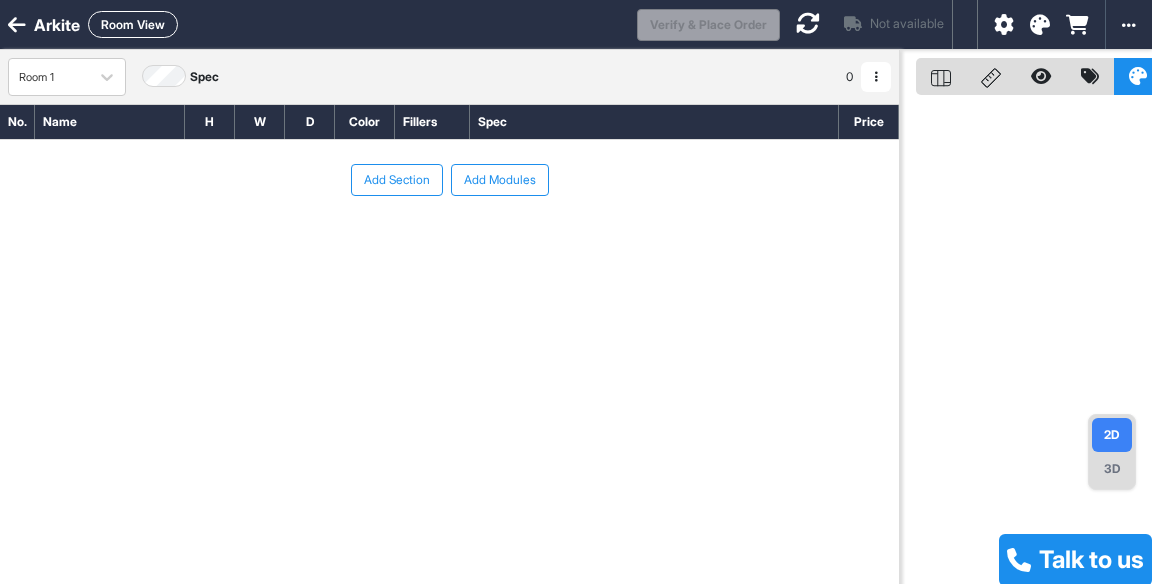 click on "Add Modules" at bounding box center [500, 180] 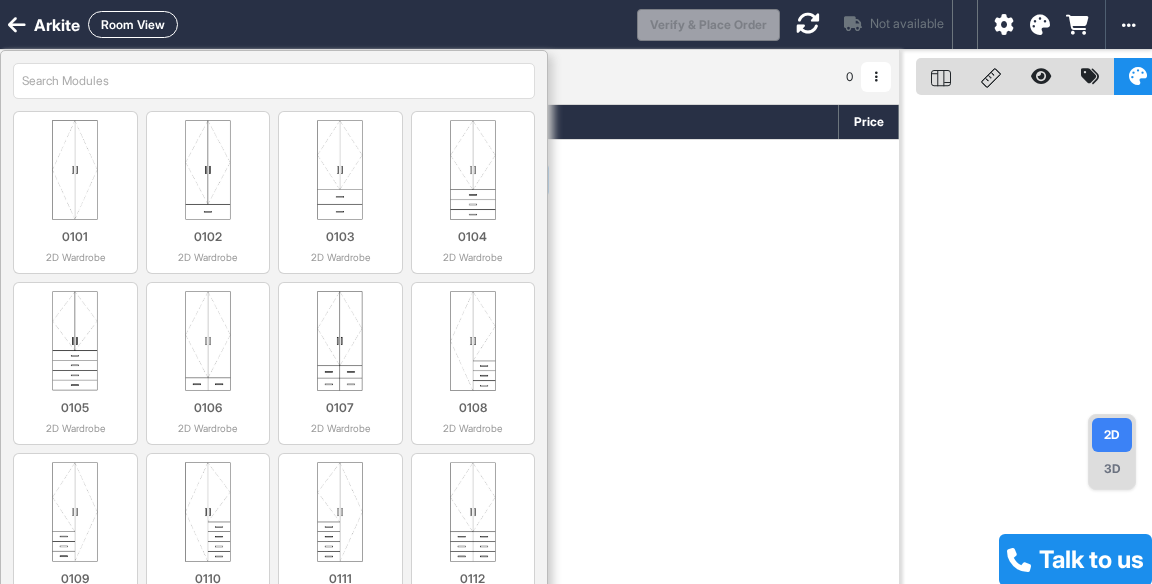 click at bounding box center (75, 170) 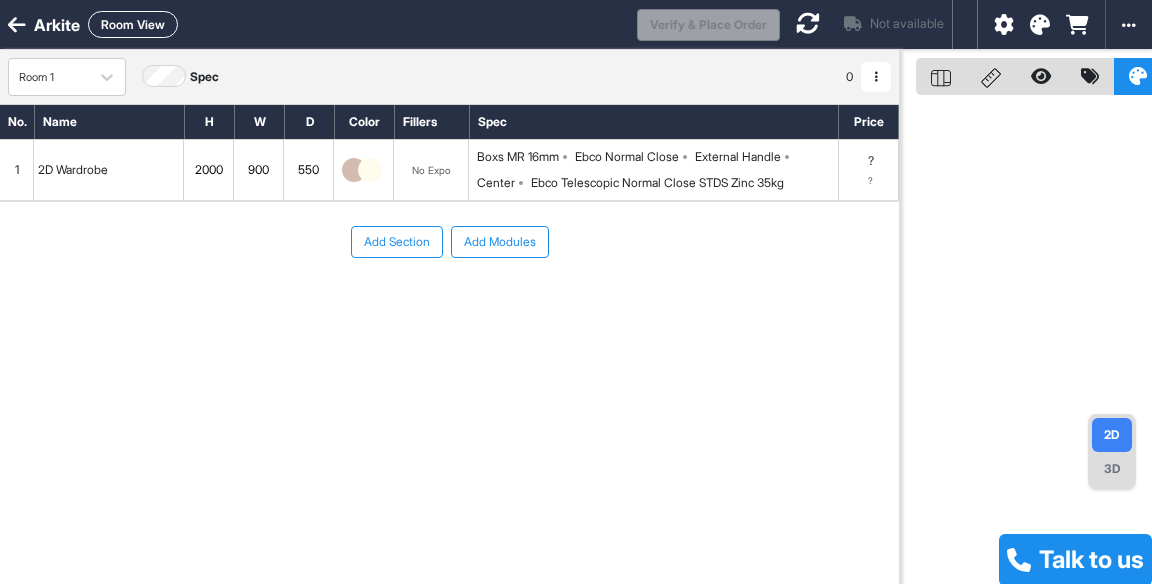 click on "Ebco Telescopic Normal Close STDS Zinc 35kg" at bounding box center [657, 183] 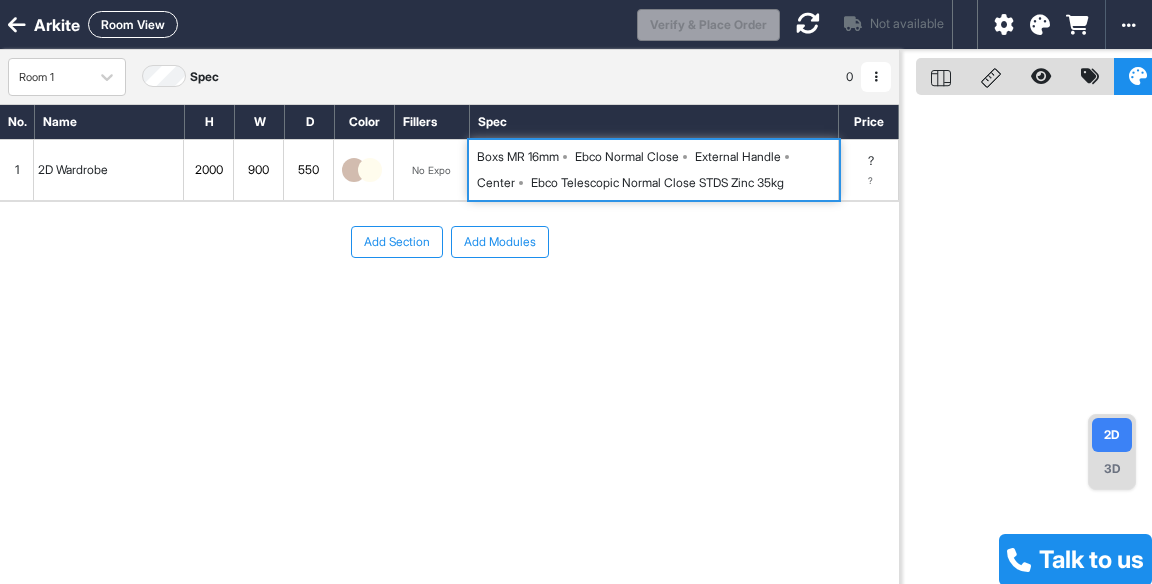 click on "?" at bounding box center (871, 161) 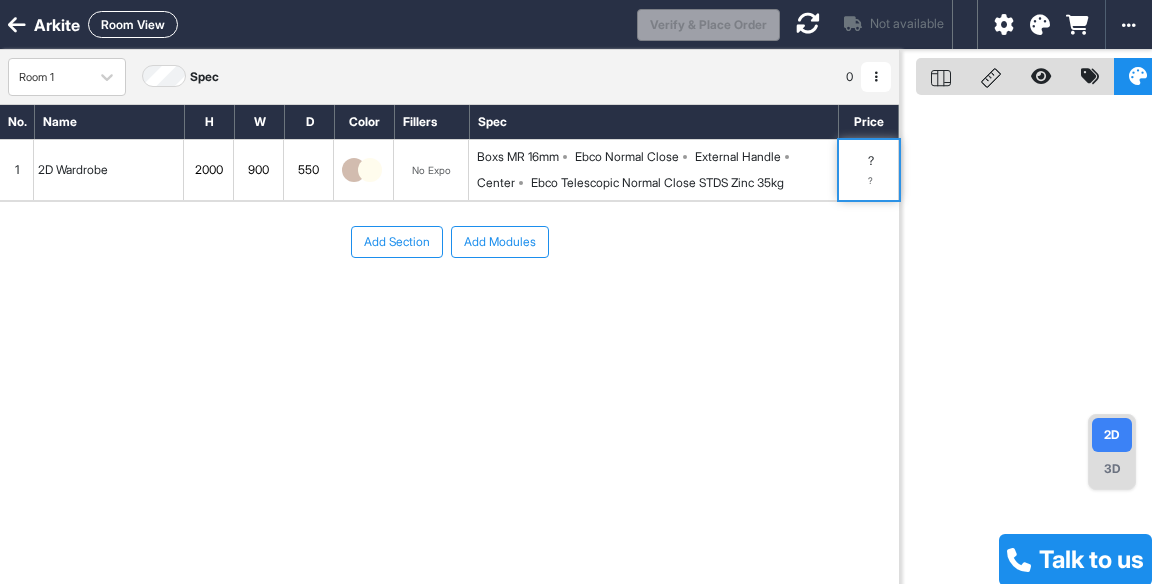 click at bounding box center (941, 76) 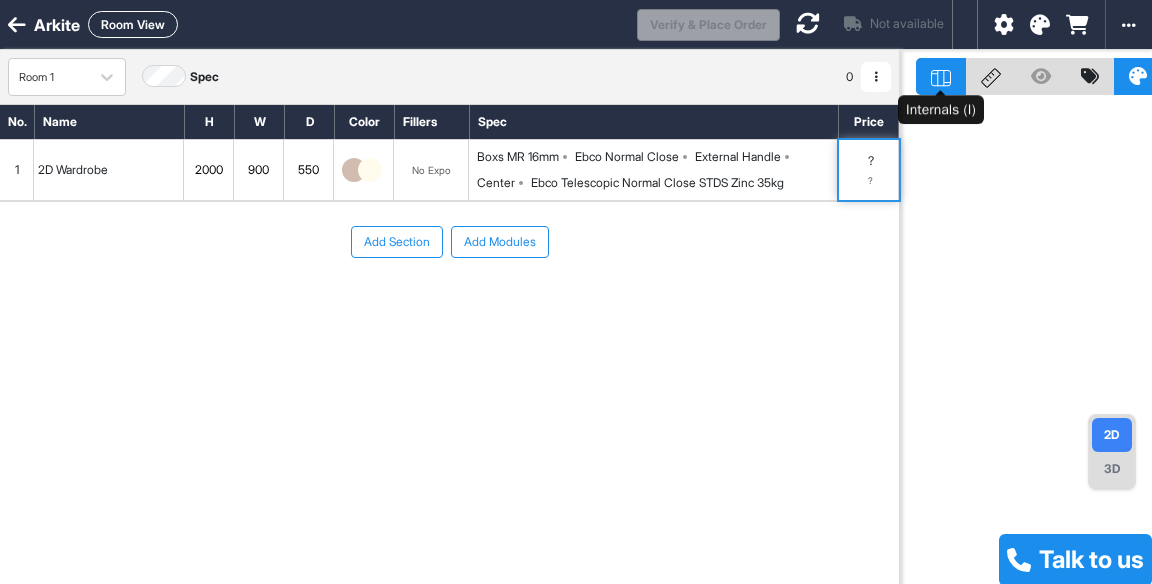 click on "? ?" at bounding box center (869, 170) 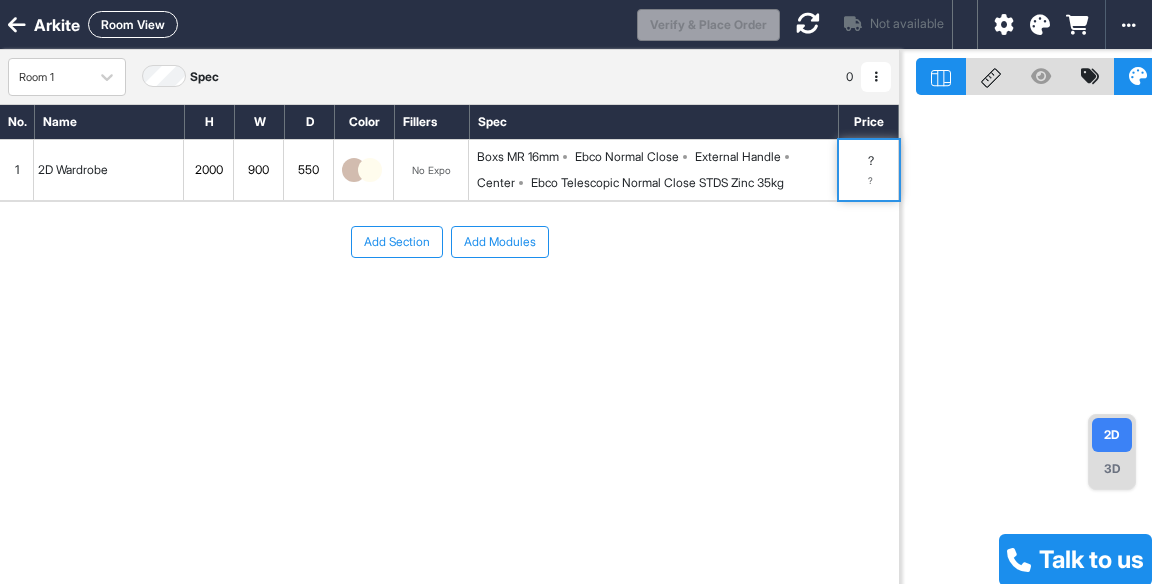 click on "2D Wardrobe" at bounding box center (109, 170) 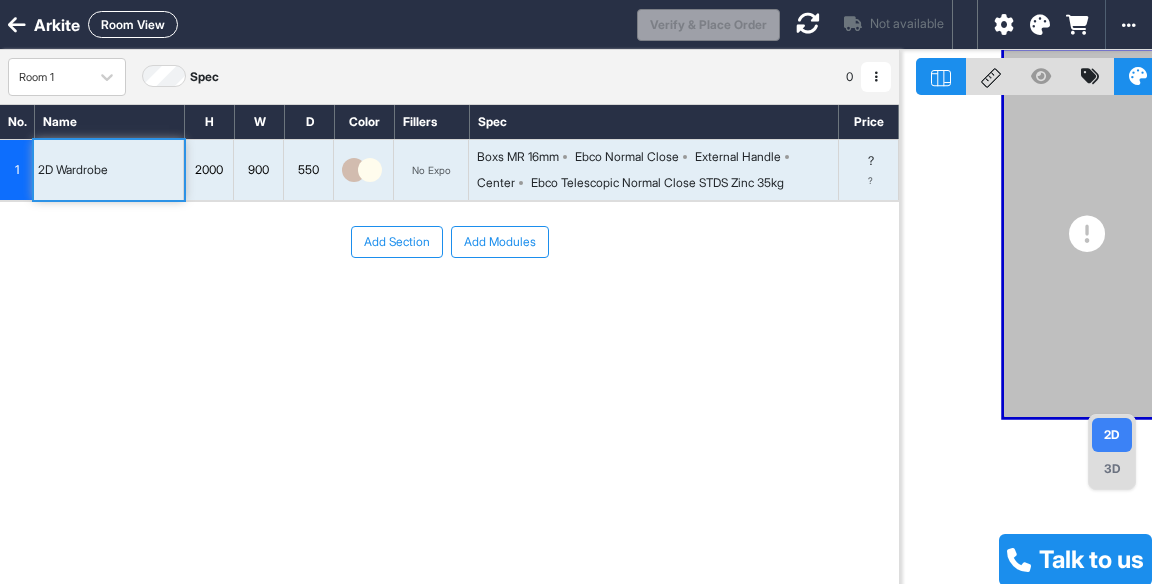 click at bounding box center (808, 24) 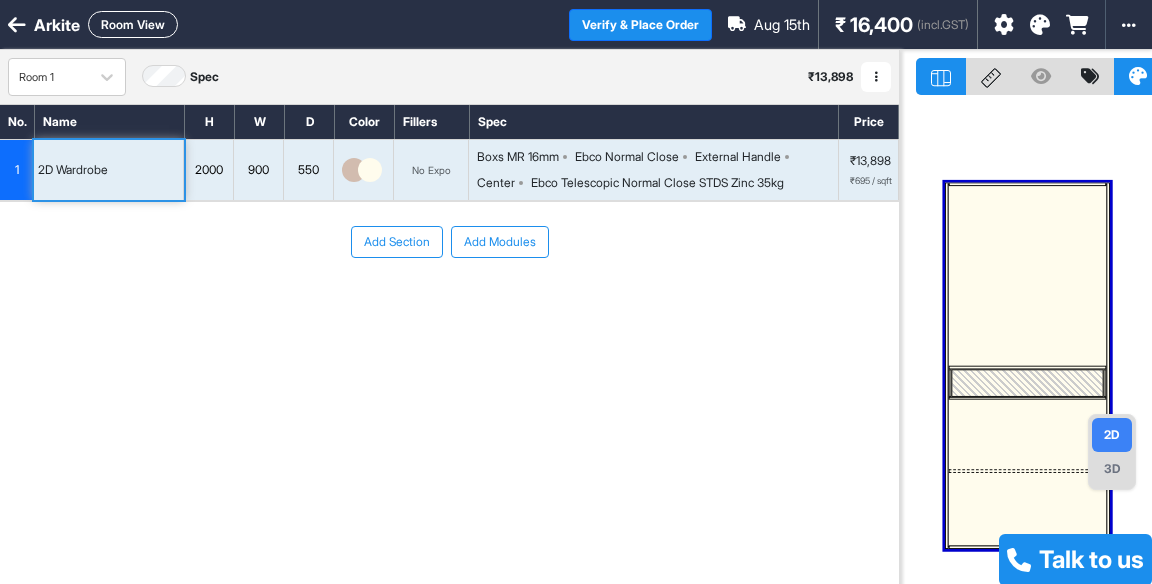 click on "Add Modules" at bounding box center [500, 242] 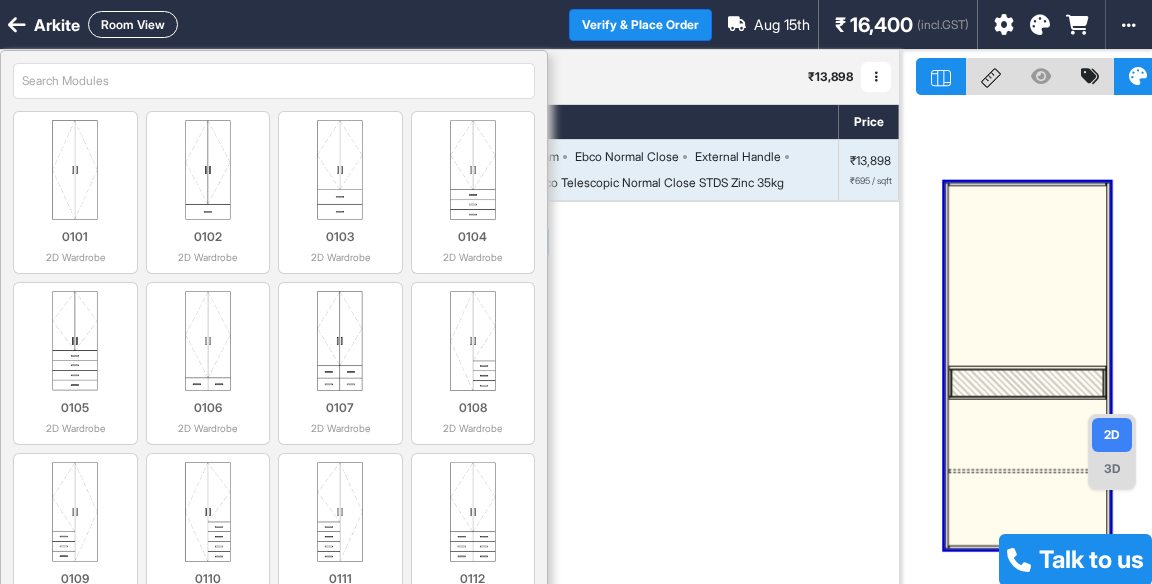 click at bounding box center (75, 170) 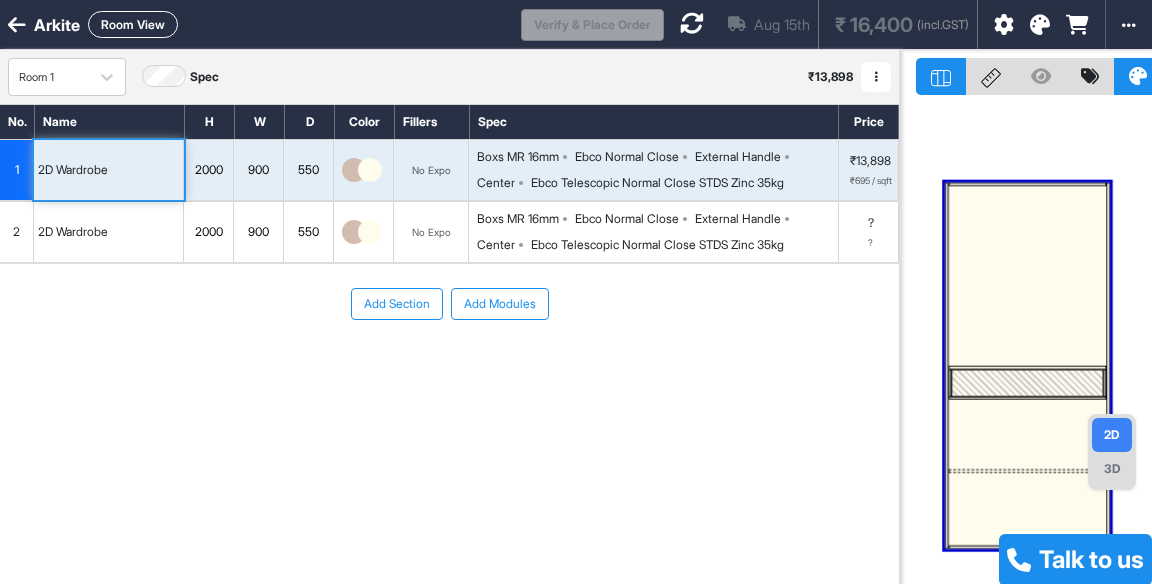 click at bounding box center [1027, 277] 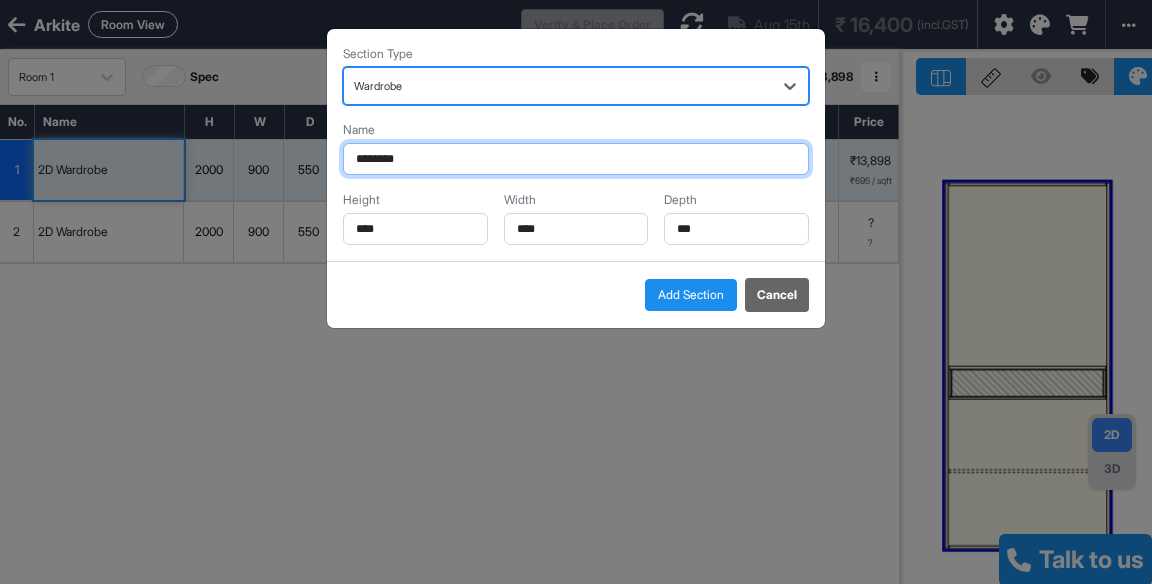 click on "********" at bounding box center [576, 159] 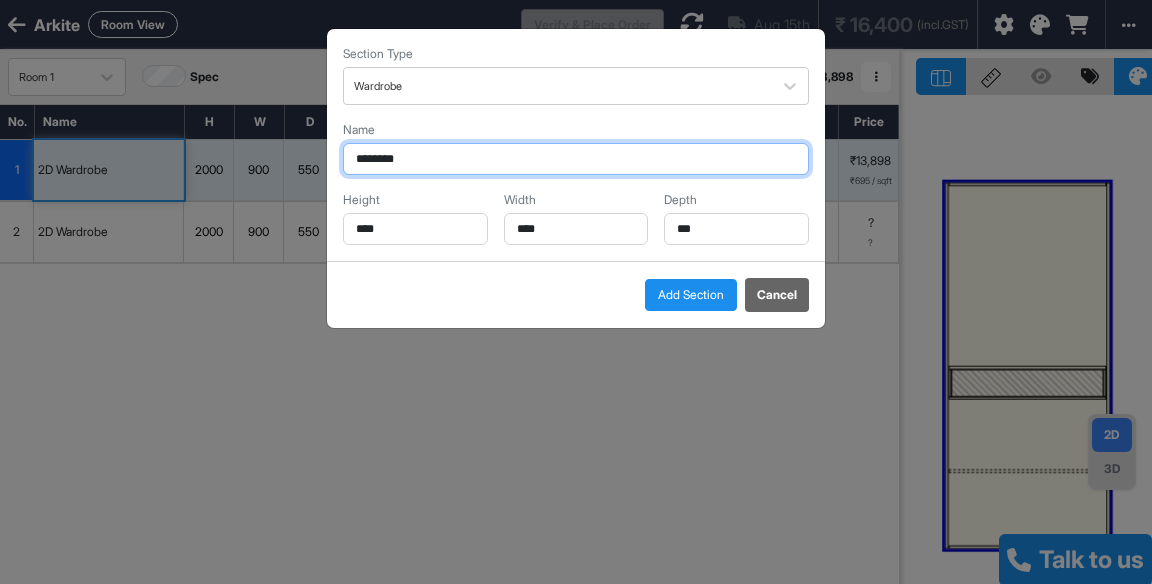 click on "********" at bounding box center [576, 159] 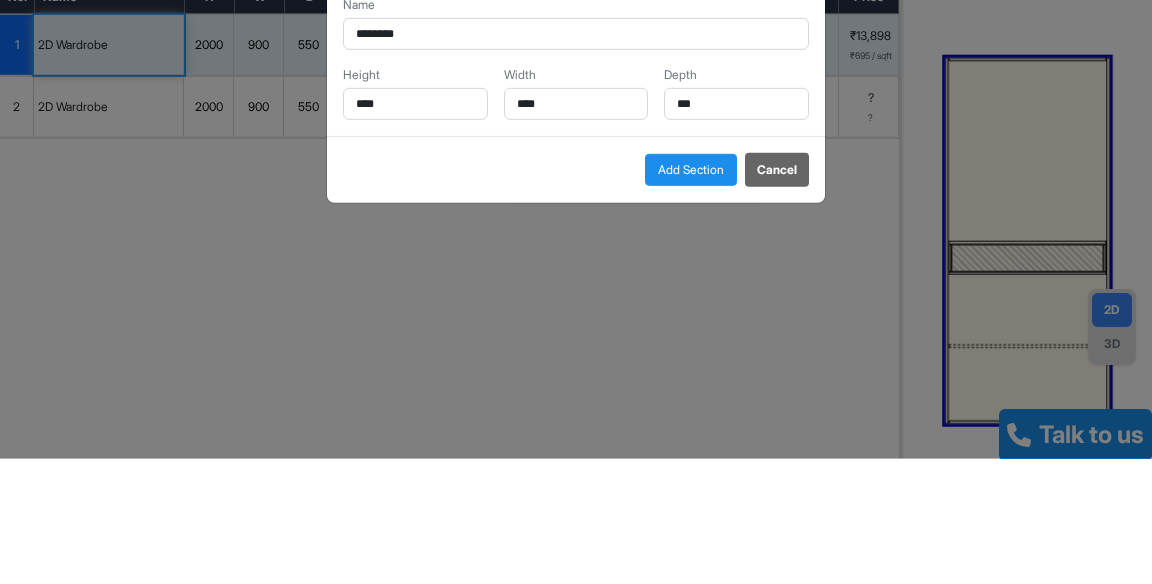 click on "Add Section" at bounding box center (691, 295) 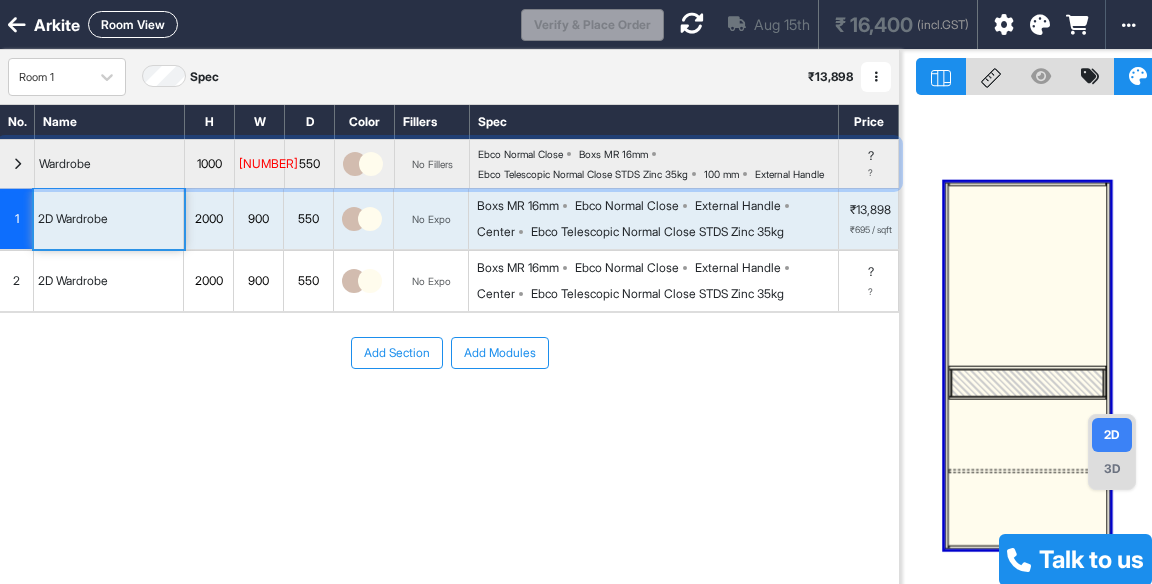 click on "Wardrobe" at bounding box center (65, 164) 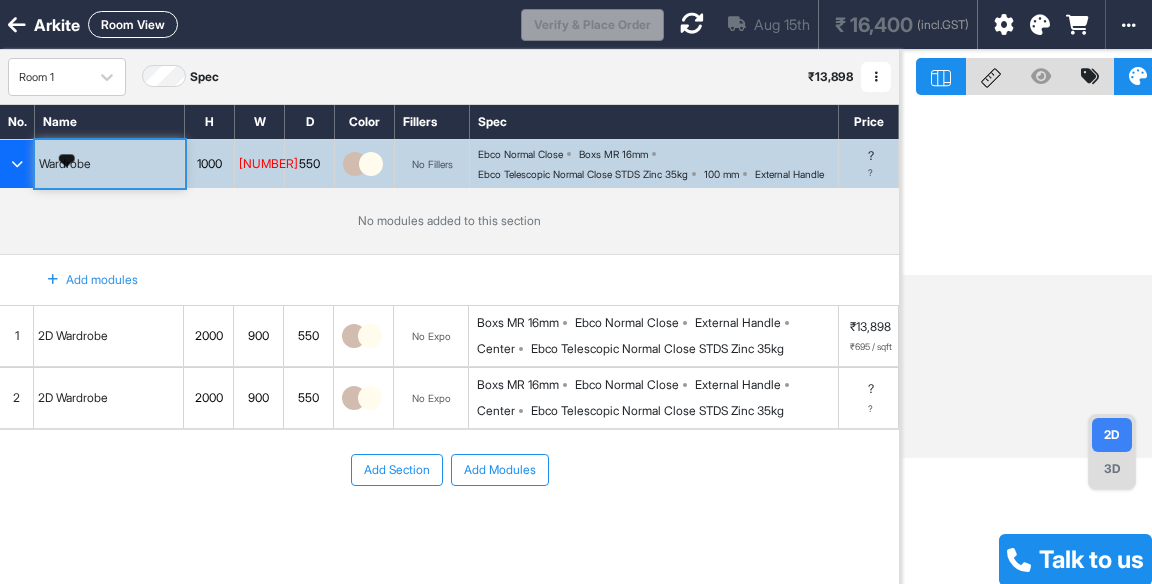 click at bounding box center (17, 164) 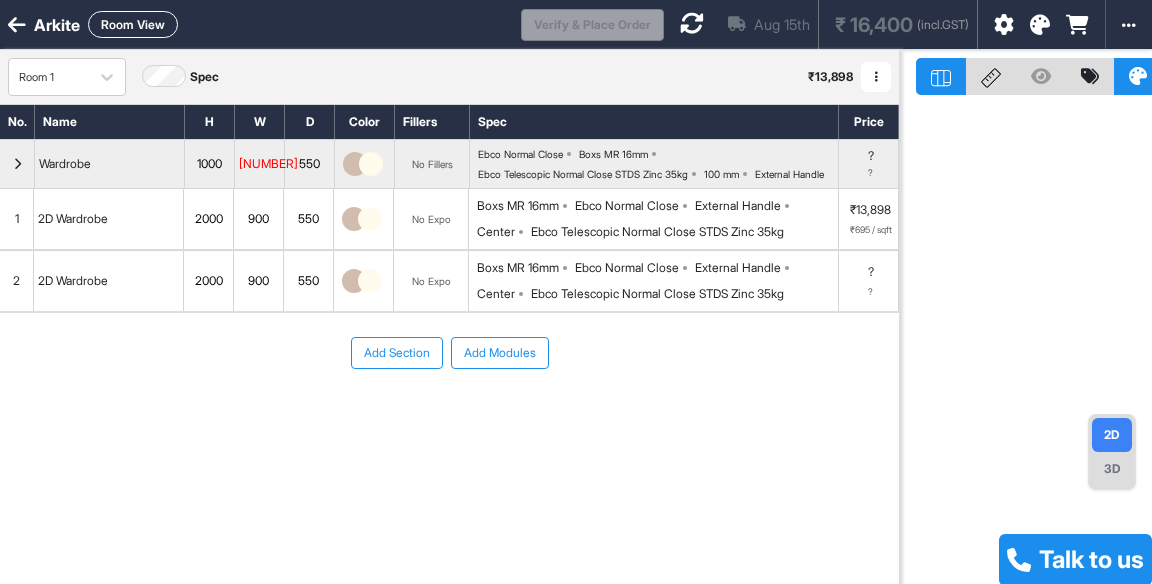 click at bounding box center [17, 25] 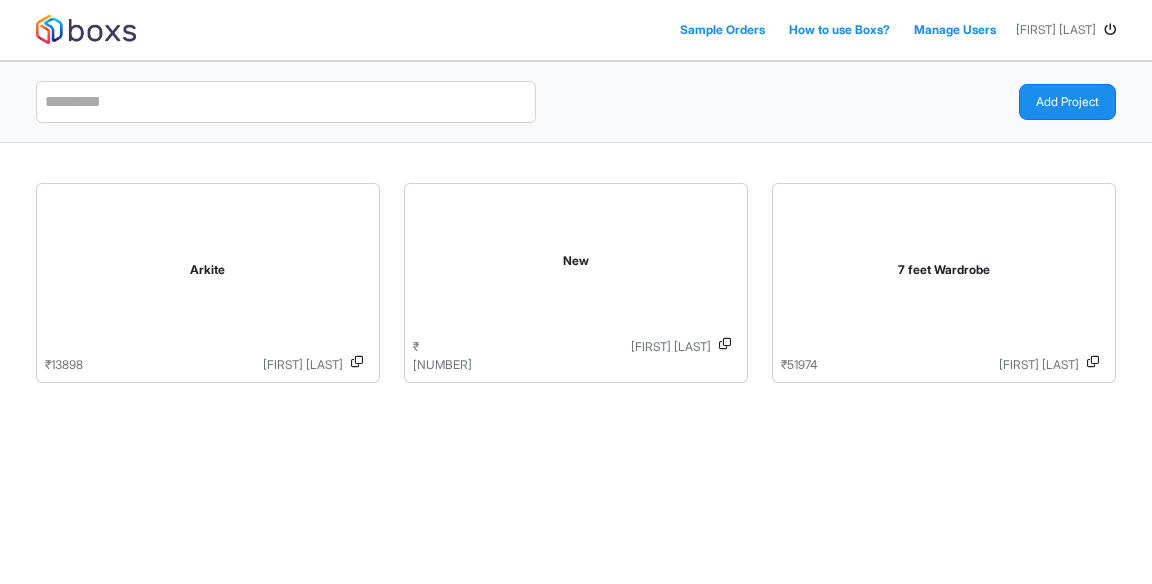 click on "Arkite" at bounding box center [208, 274] 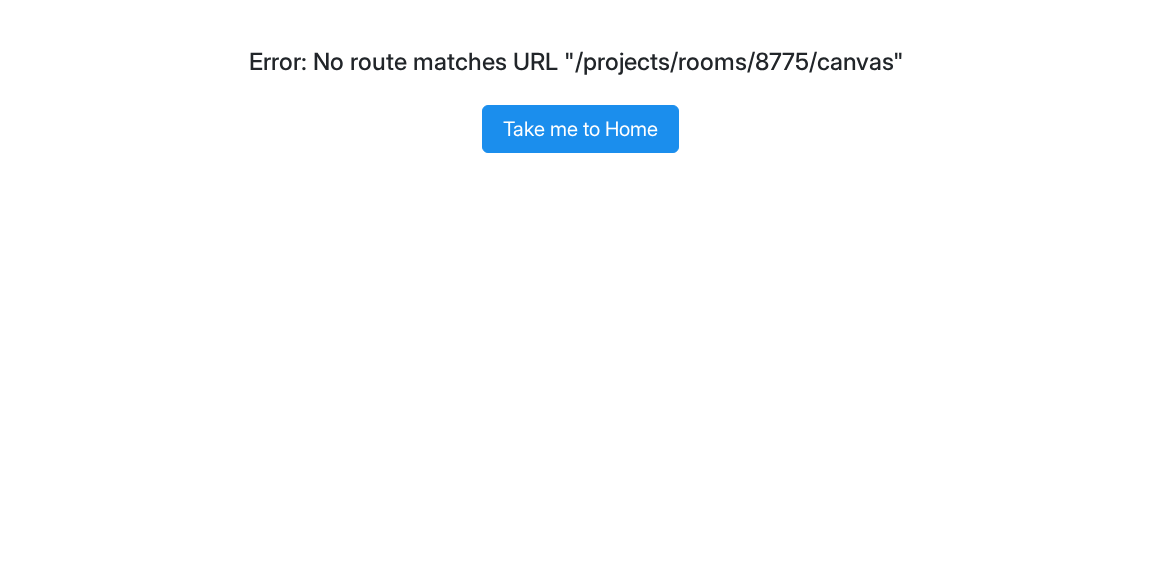 click on "Take me to Home" at bounding box center (580, 129) 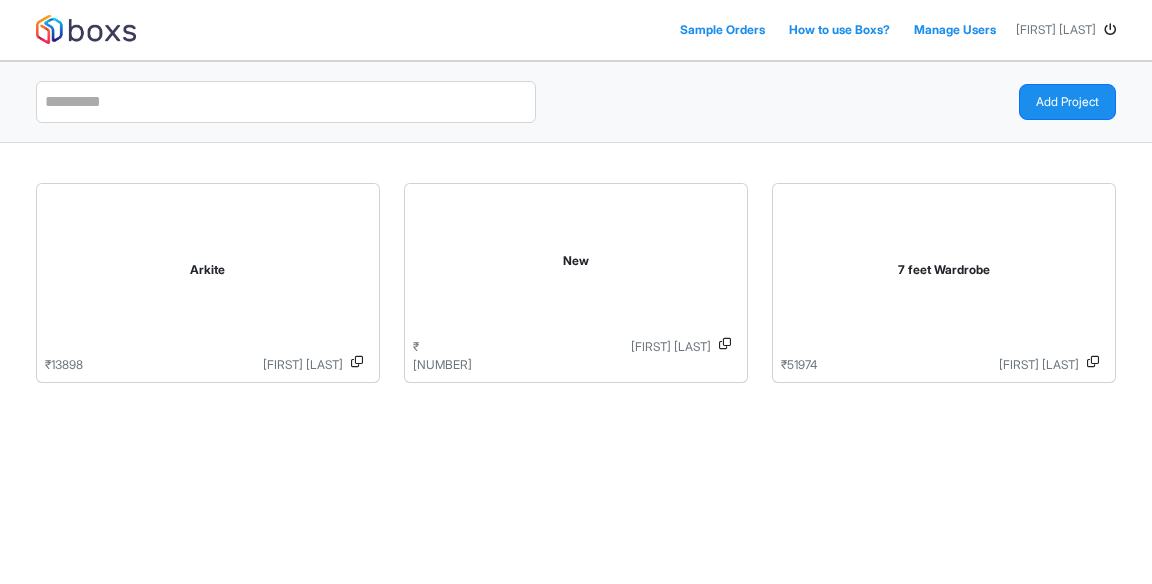 click on "Arkite" at bounding box center (208, 274) 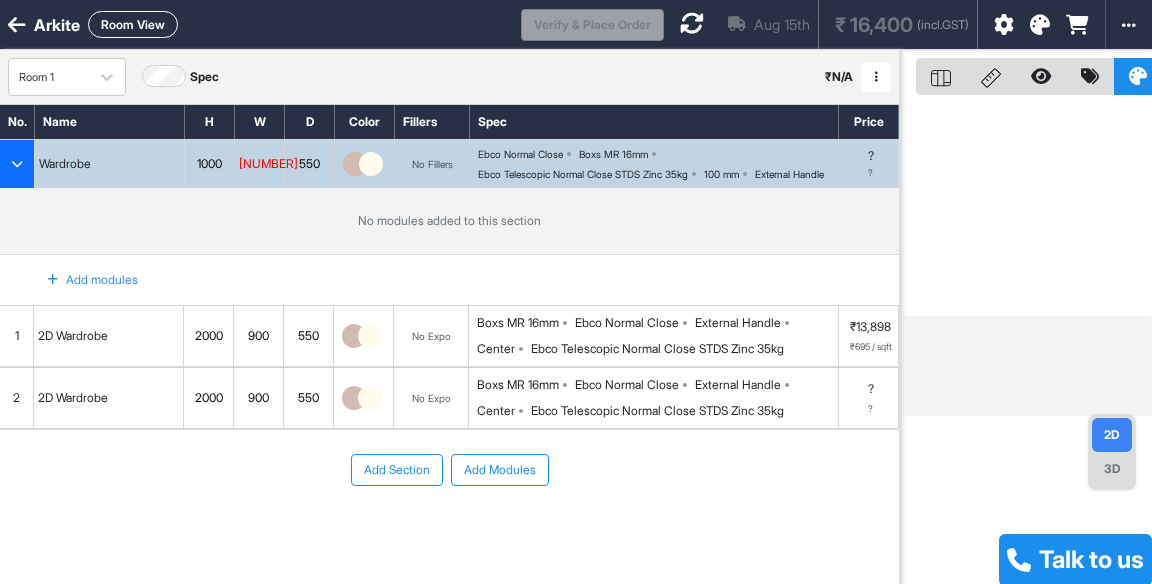 click on "Add Section" at bounding box center [397, 470] 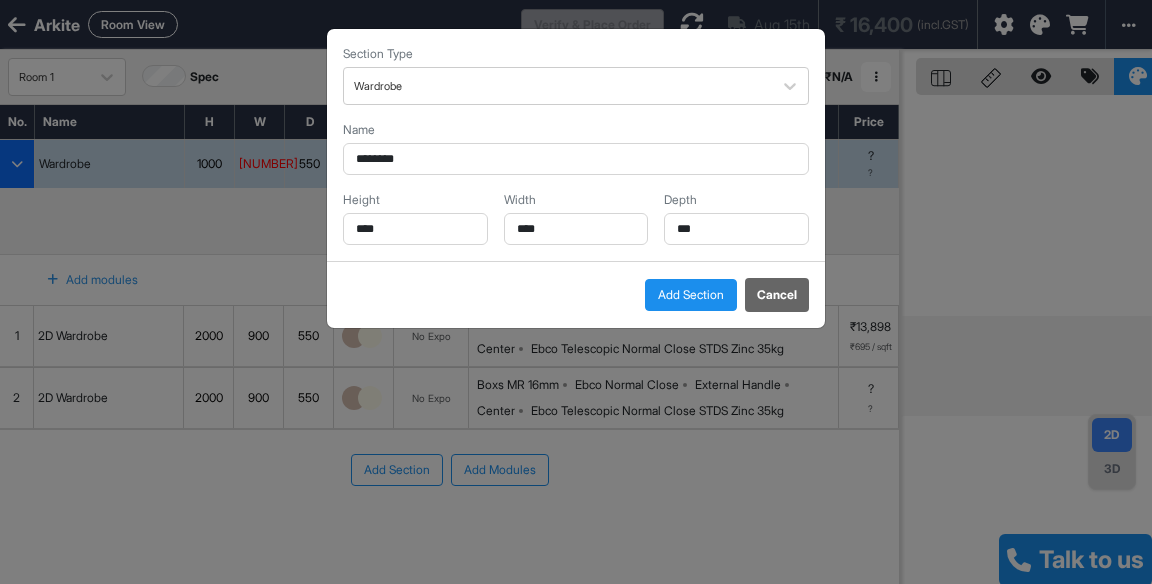 click on "Cancel" at bounding box center (777, 295) 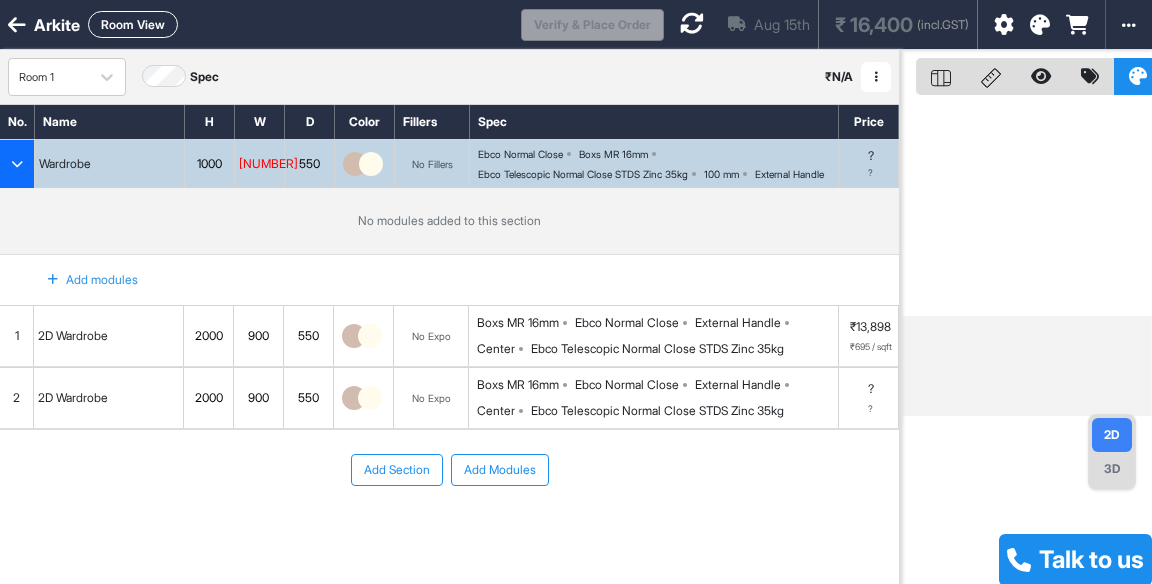 click on "Add Modules" at bounding box center [500, 470] 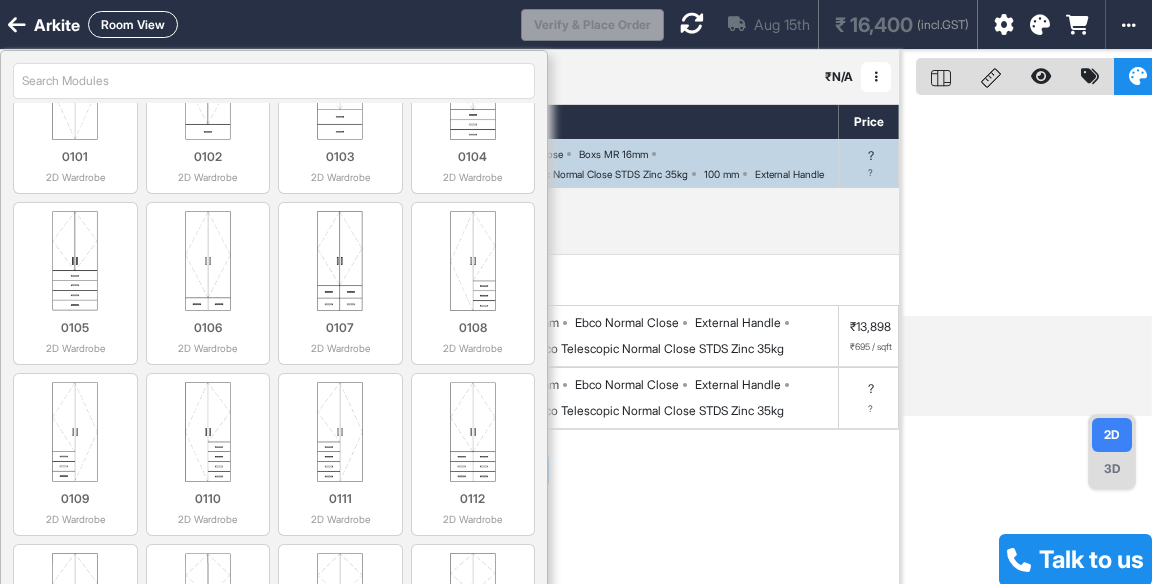 scroll, scrollTop: 82, scrollLeft: 0, axis: vertical 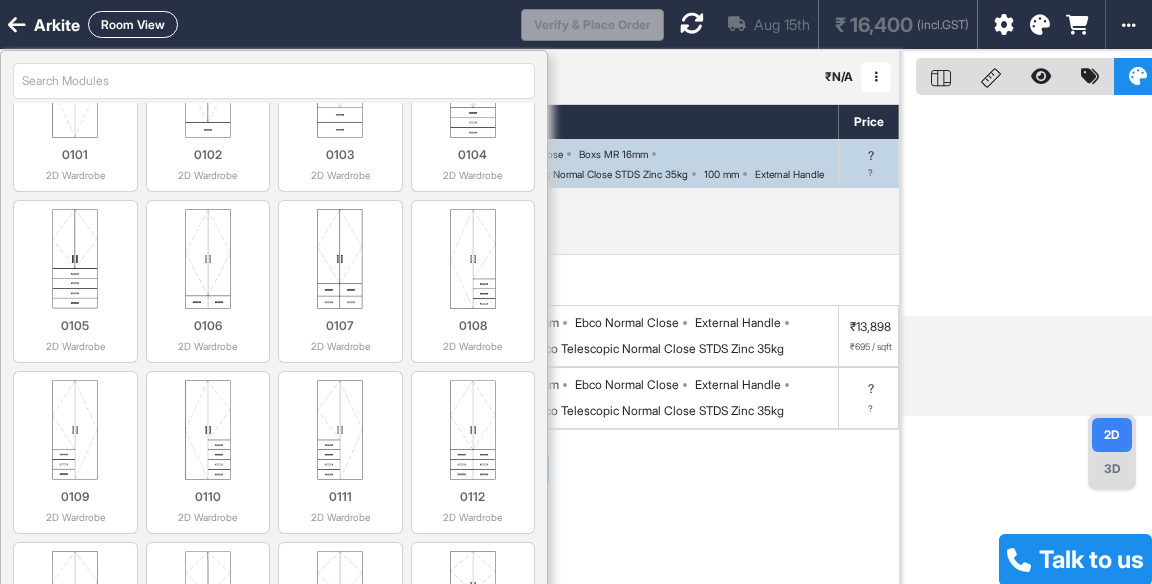 click on "0101 2D Wardrobe" at bounding box center [75, 160] 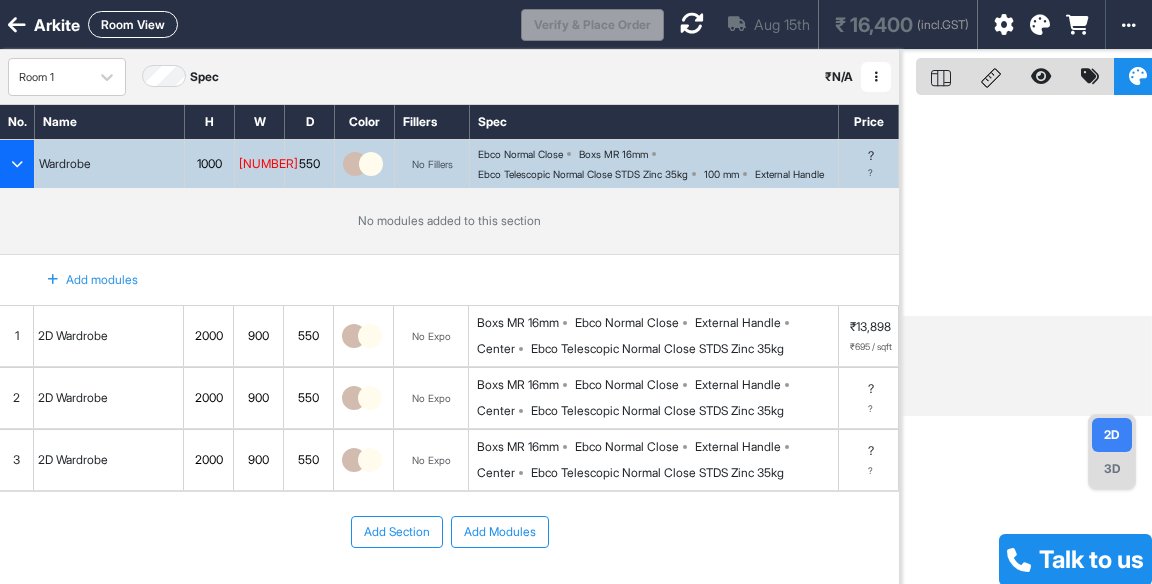 click on "Boxs MR 16mm Ebco Normal Close External Handle Center Ebco Telescopic Normal Close STDS Zinc 35kg" at bounding box center [657, 460] 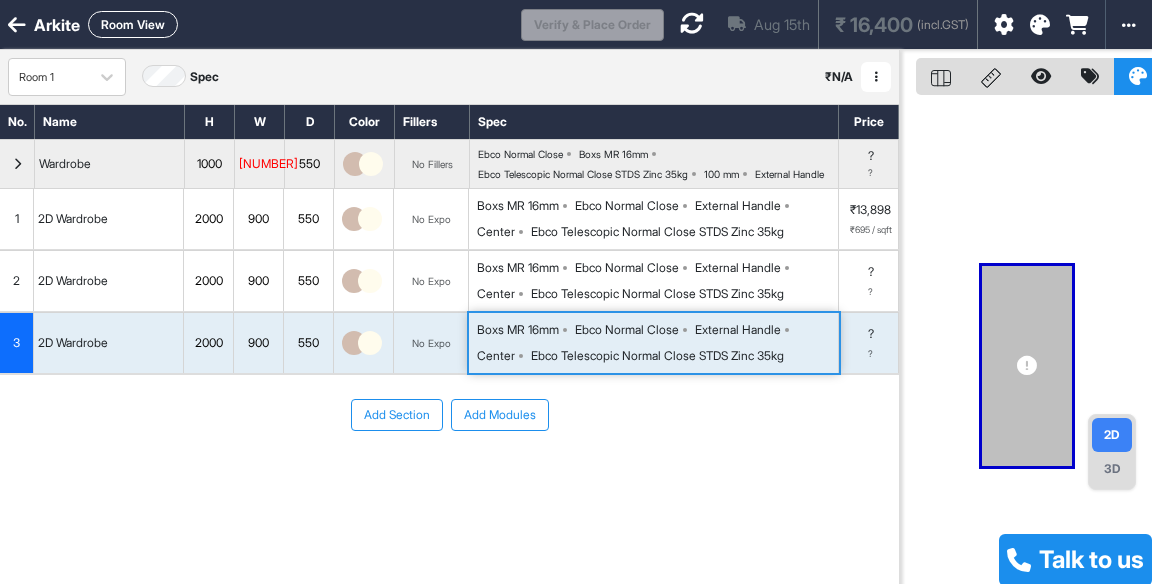 click on "Boxs MR 16mm Ebco Normal Close External Handle Center Ebco Telescopic Normal Close STDS Zinc 35kg" at bounding box center [657, 343] 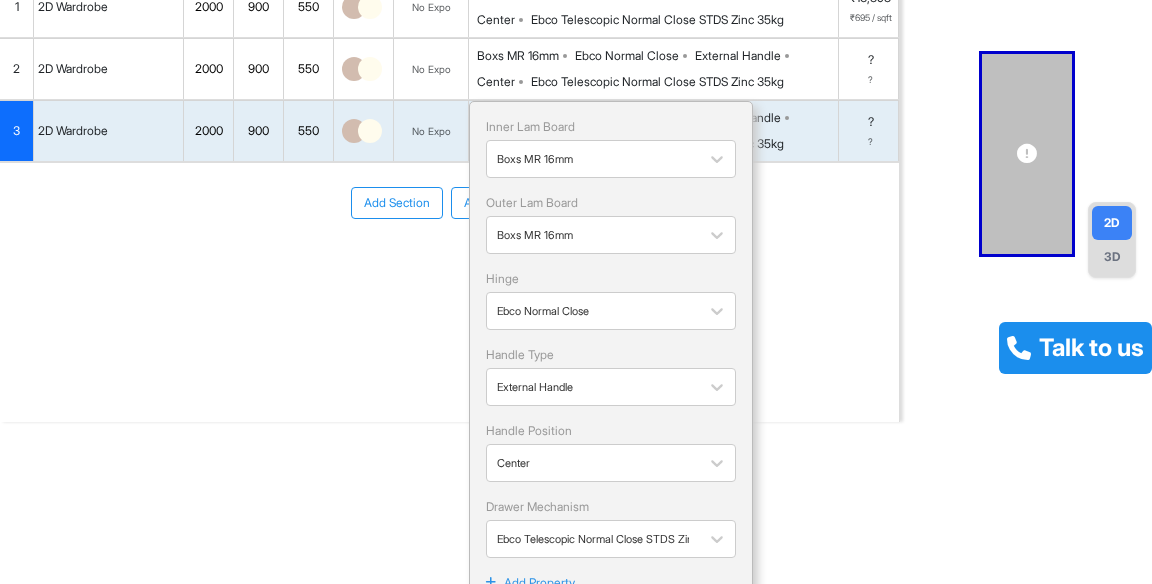 scroll, scrollTop: 219, scrollLeft: 0, axis: vertical 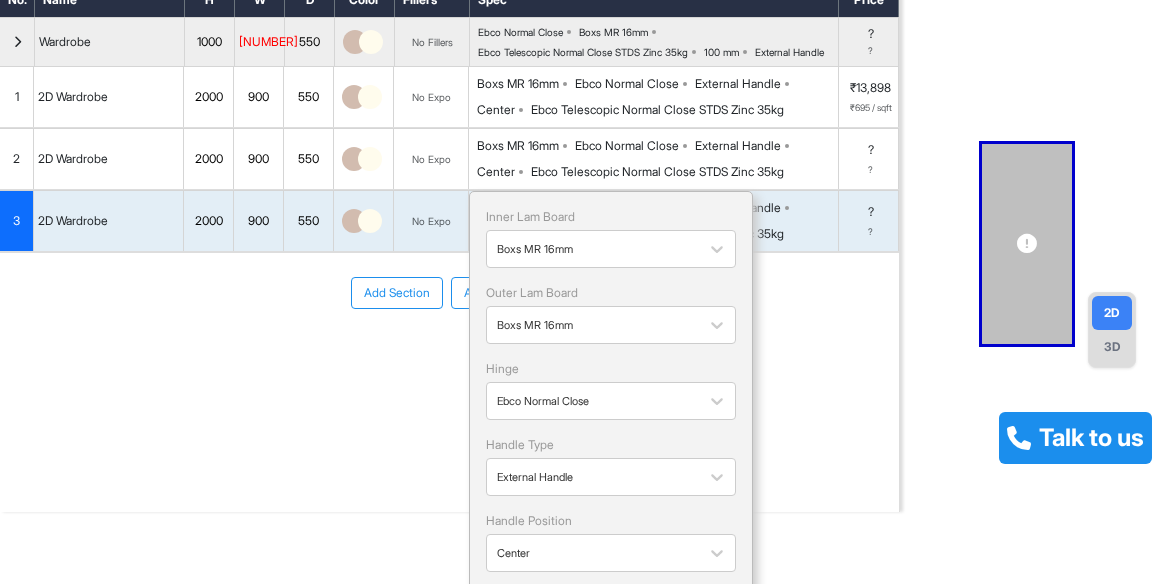 click on "No Expo" at bounding box center (431, 221) 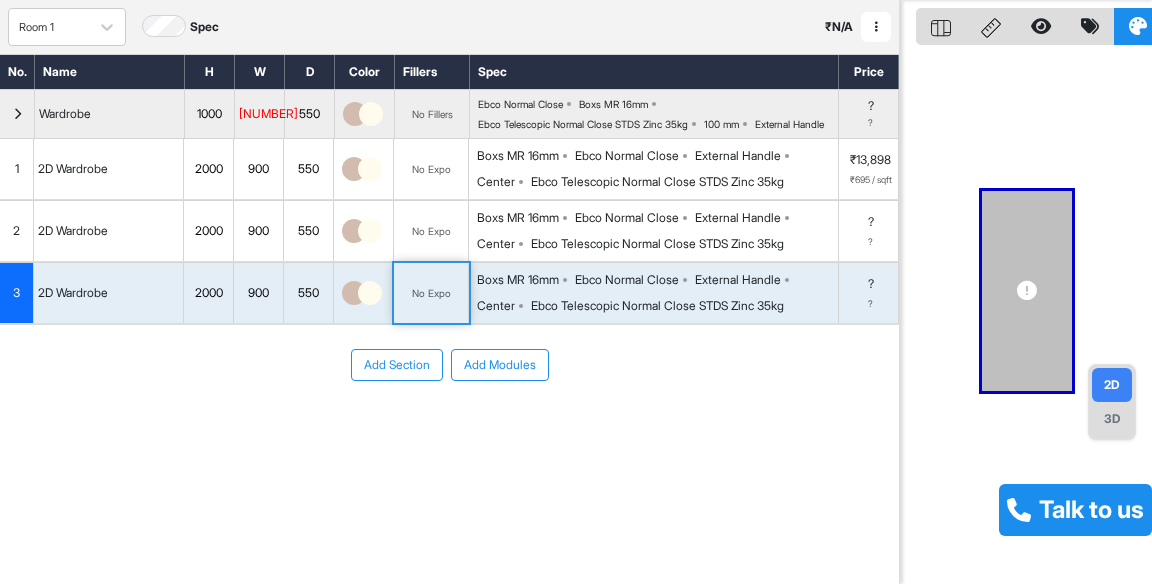 scroll, scrollTop: 50, scrollLeft: 0, axis: vertical 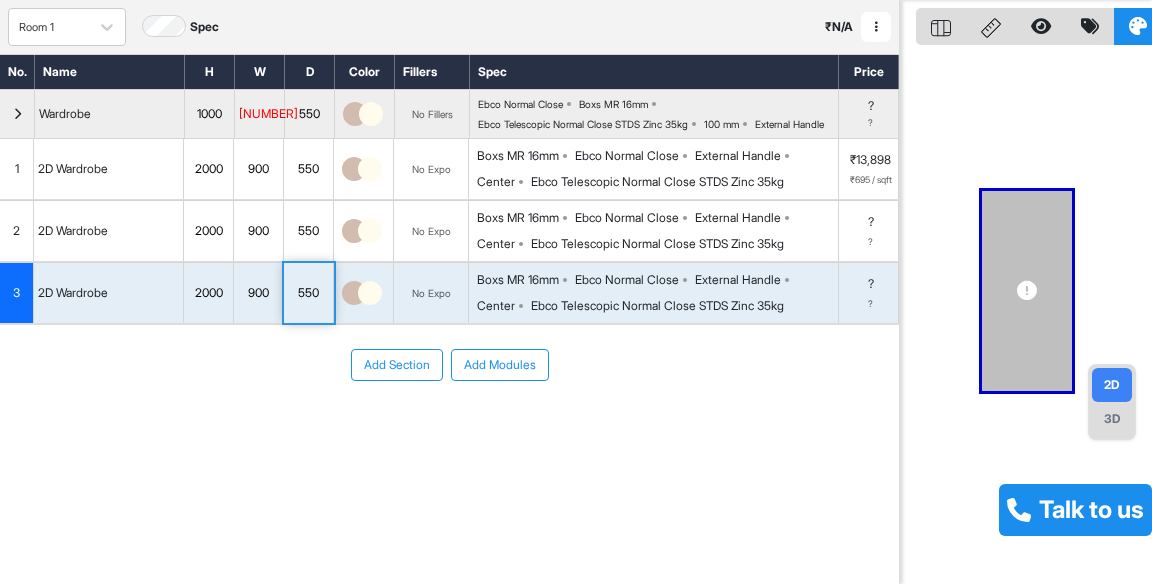 click on "900" at bounding box center (258, 293) 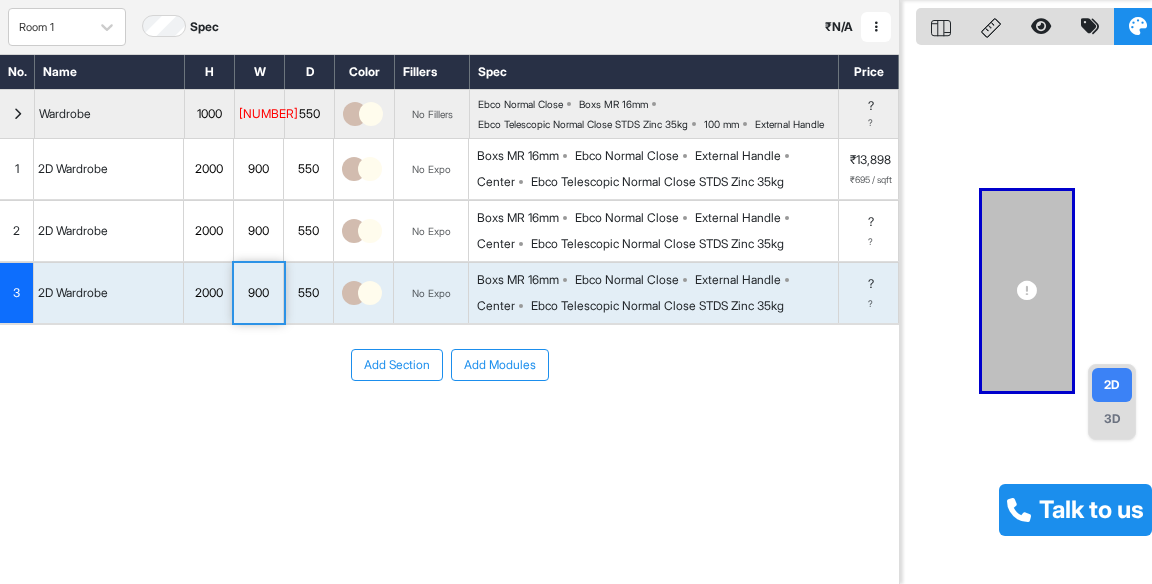 click on "2000" at bounding box center (208, 293) 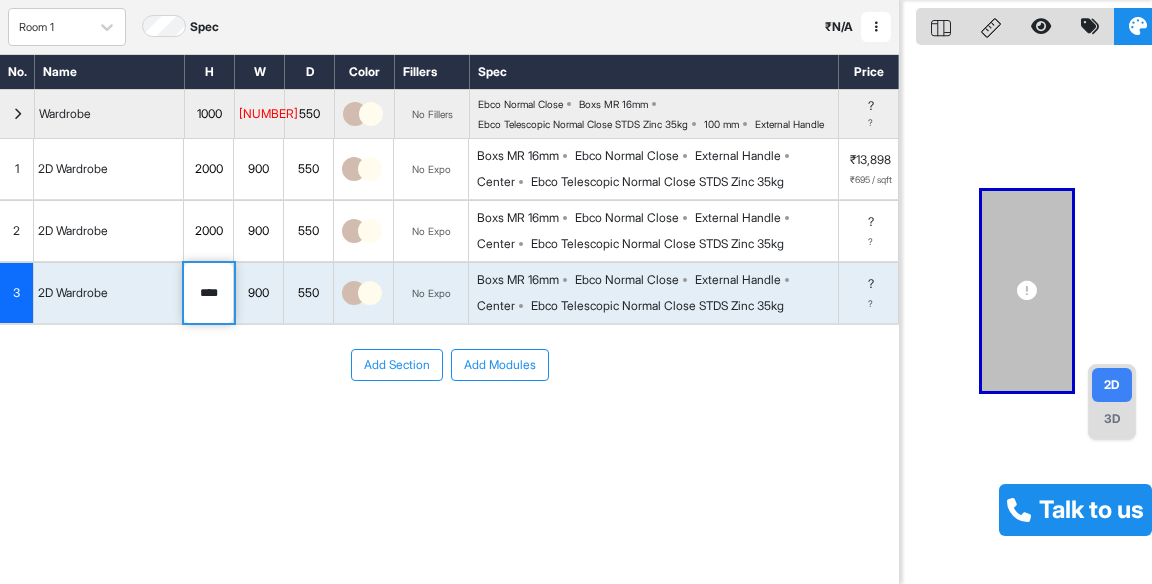click on "?" at bounding box center (871, 284) 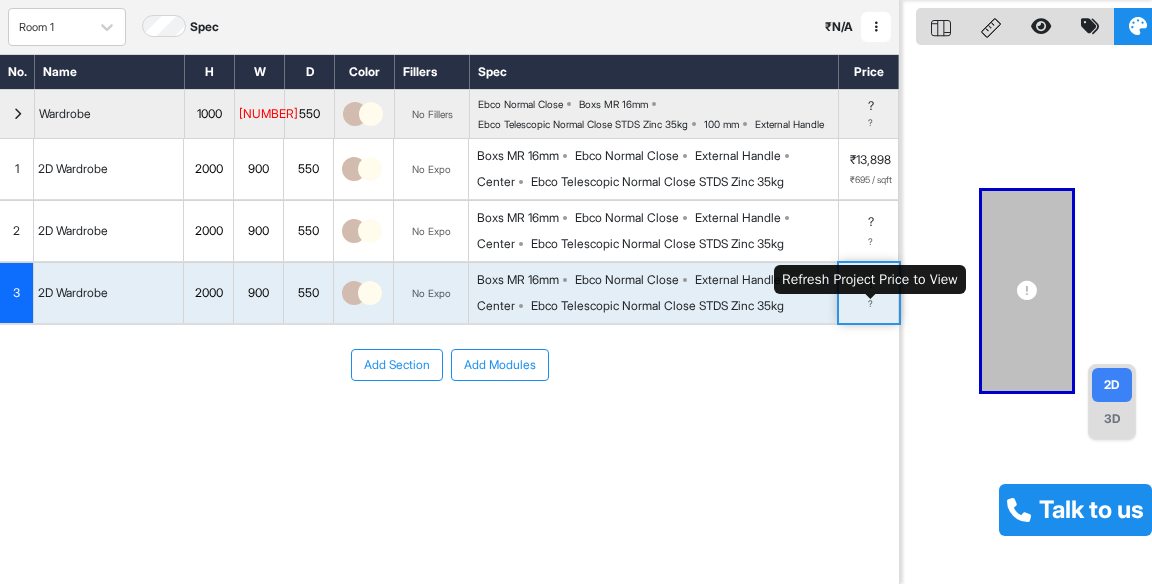 click on "Ebco Telescopic Normal Close STDS Zinc 35kg" at bounding box center (657, 306) 